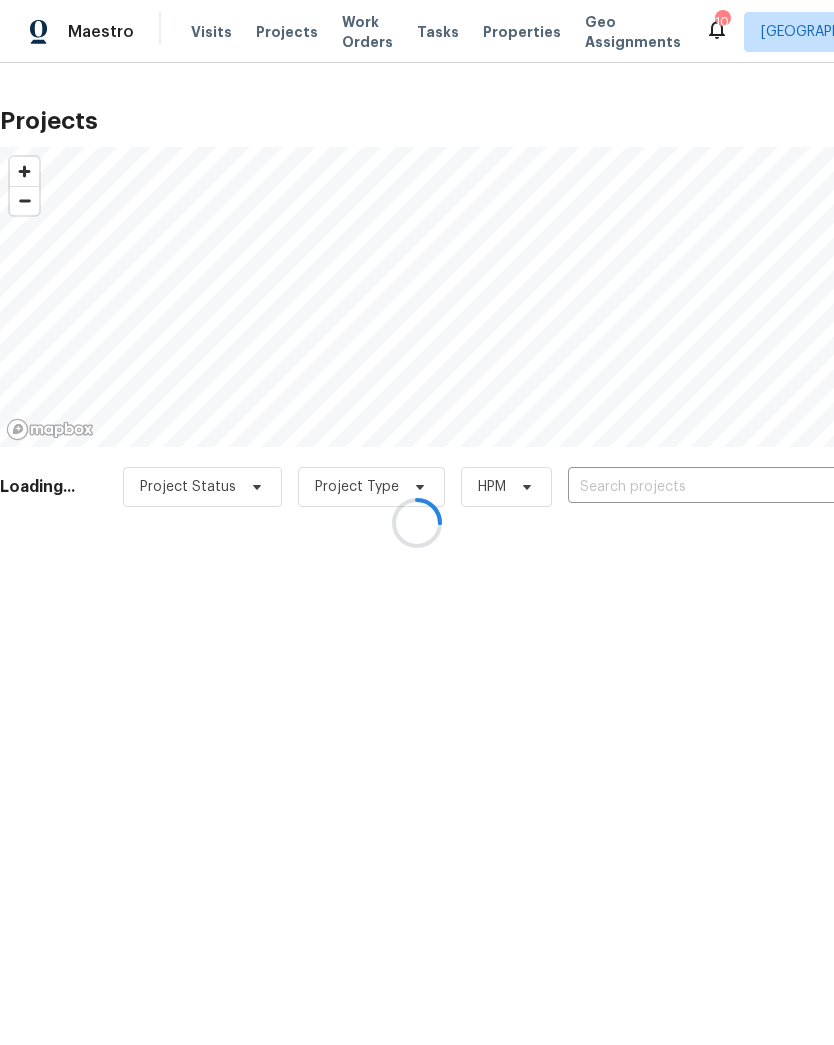 scroll, scrollTop: 0, scrollLeft: 0, axis: both 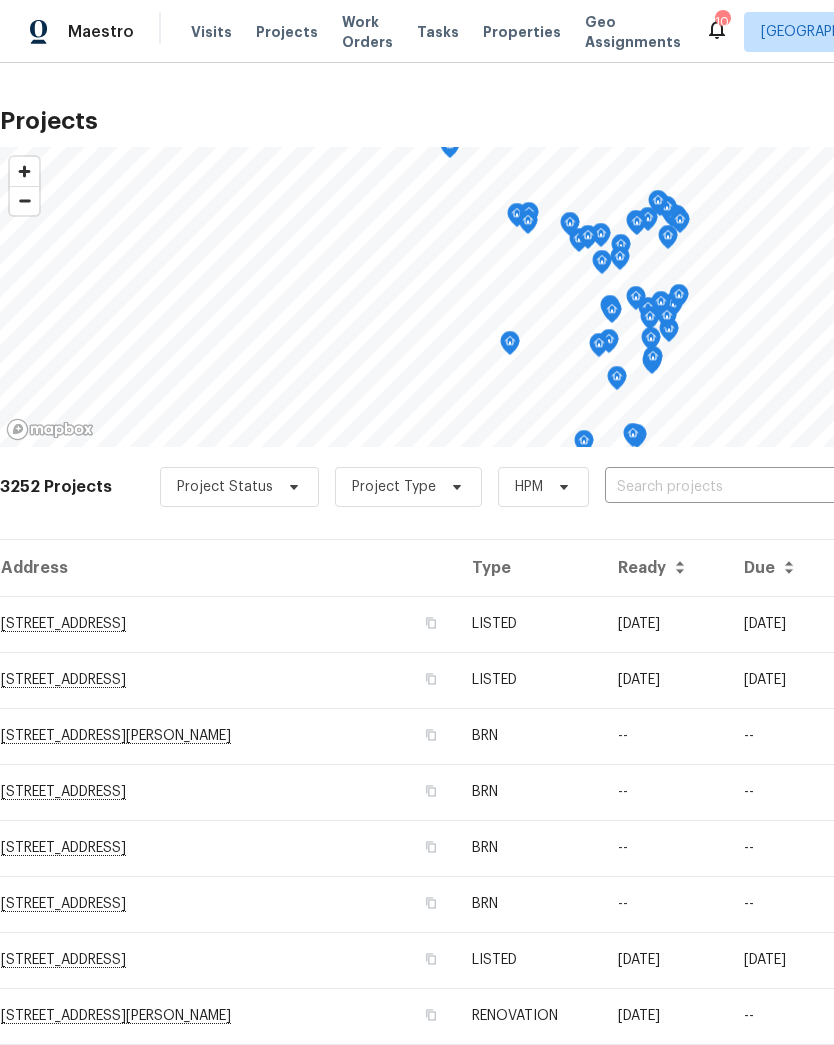 click at bounding box center (719, 487) 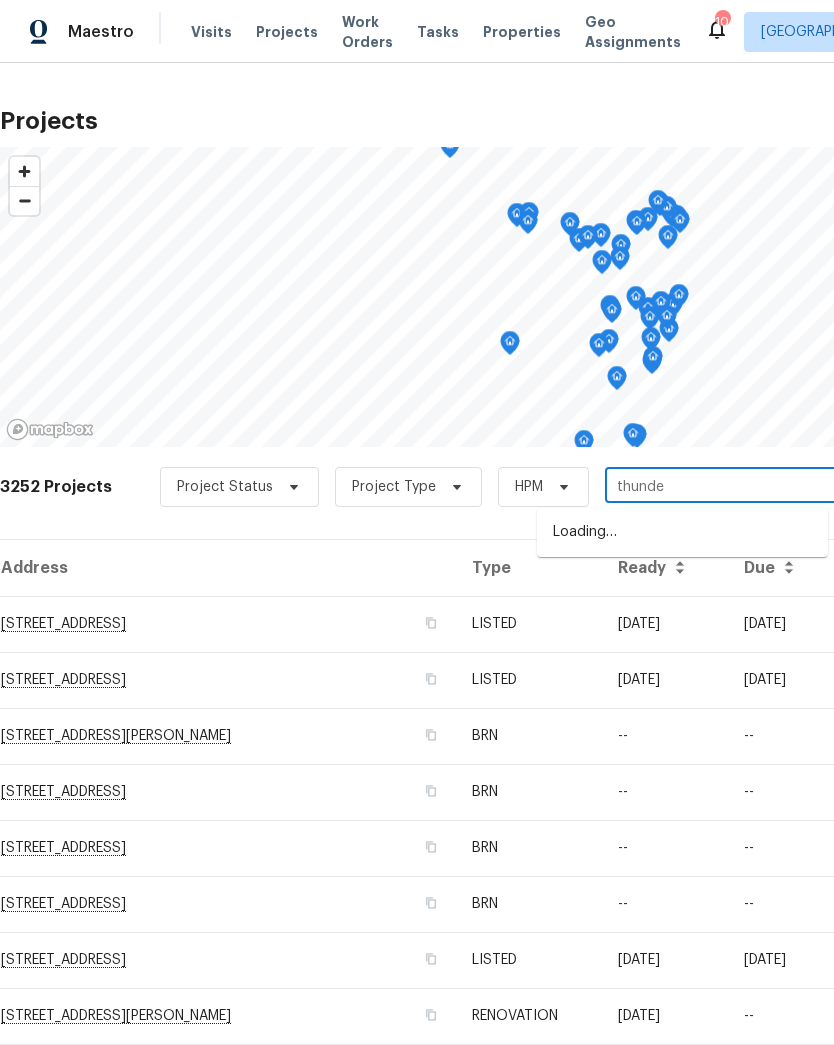 type on "thunder" 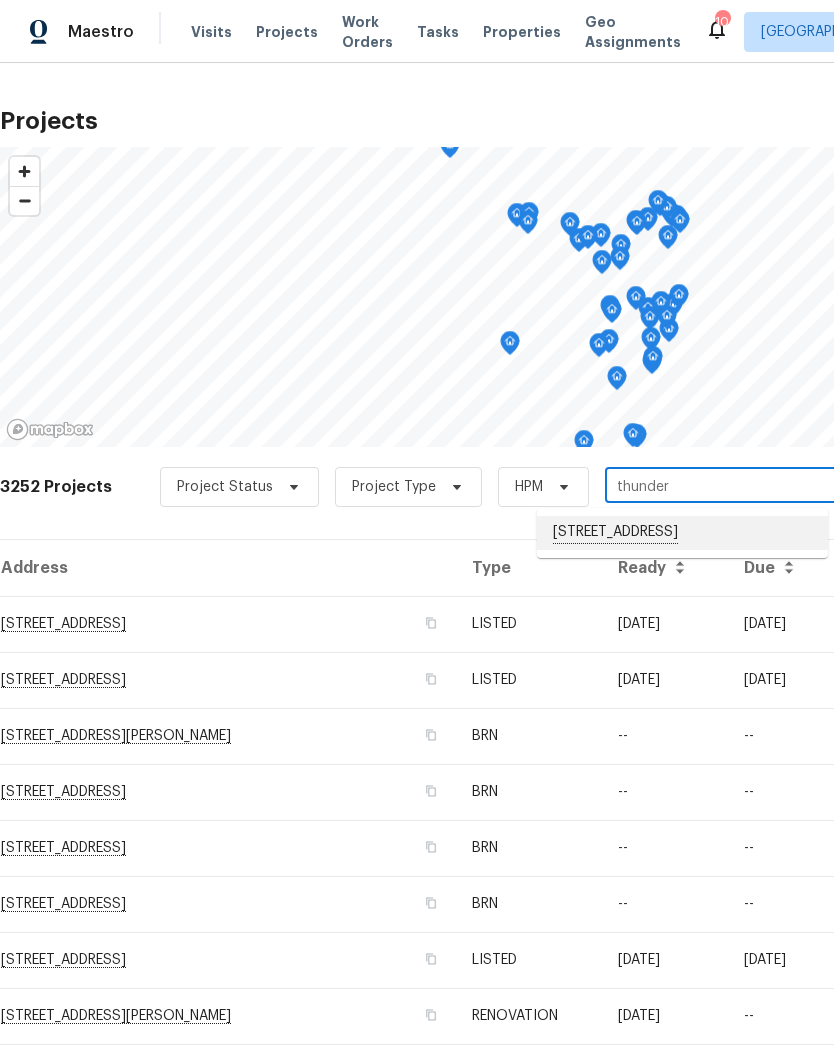 click on "[STREET_ADDRESS]" at bounding box center (682, 533) 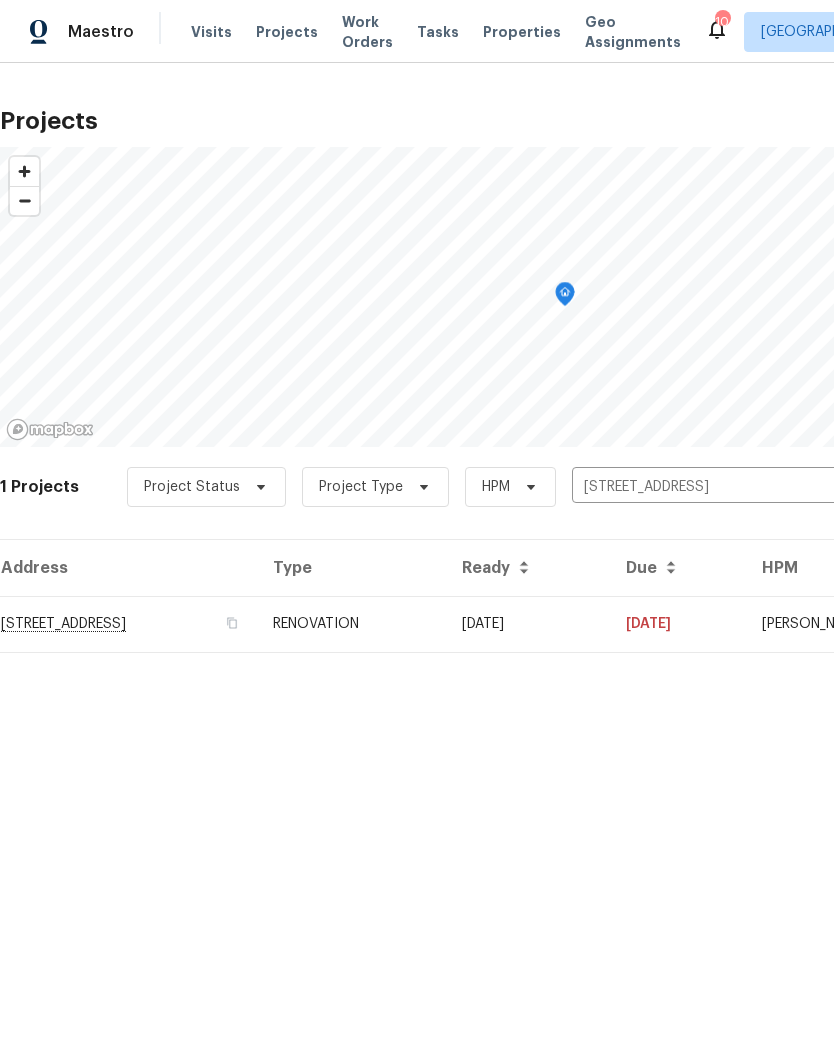 click on "[STREET_ADDRESS]" at bounding box center (128, 624) 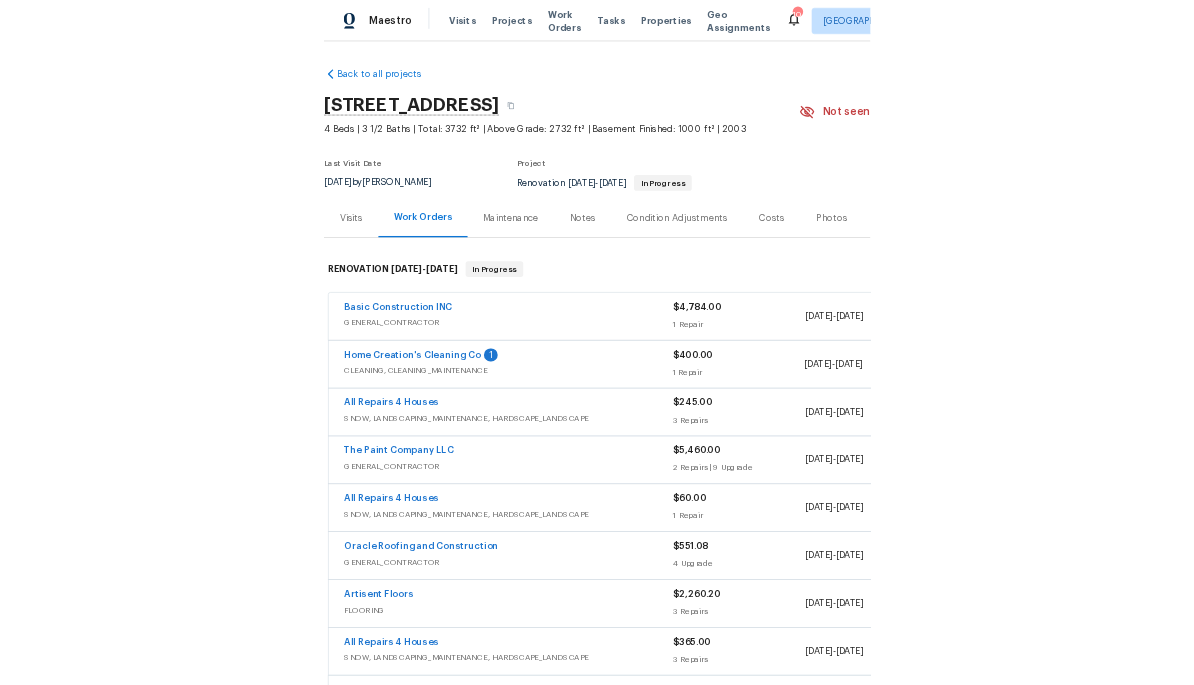 scroll, scrollTop: 0, scrollLeft: 0, axis: both 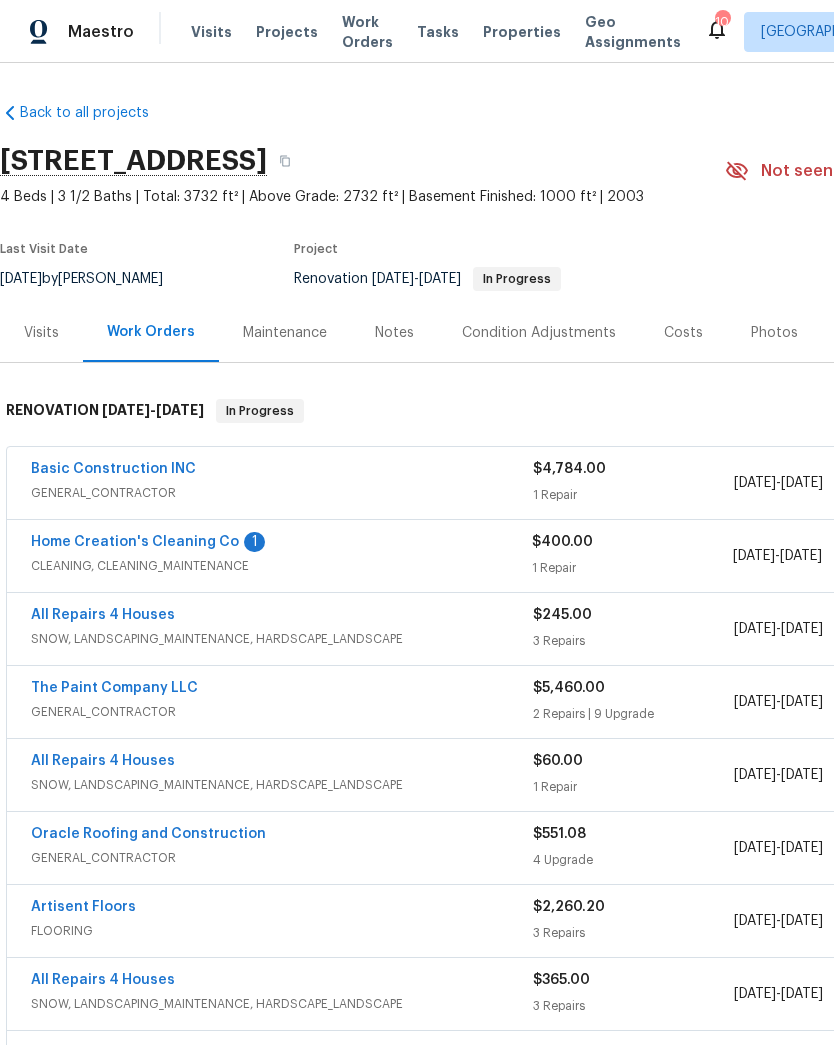 click on "Home Creation's Cleaning Co" at bounding box center [135, 542] 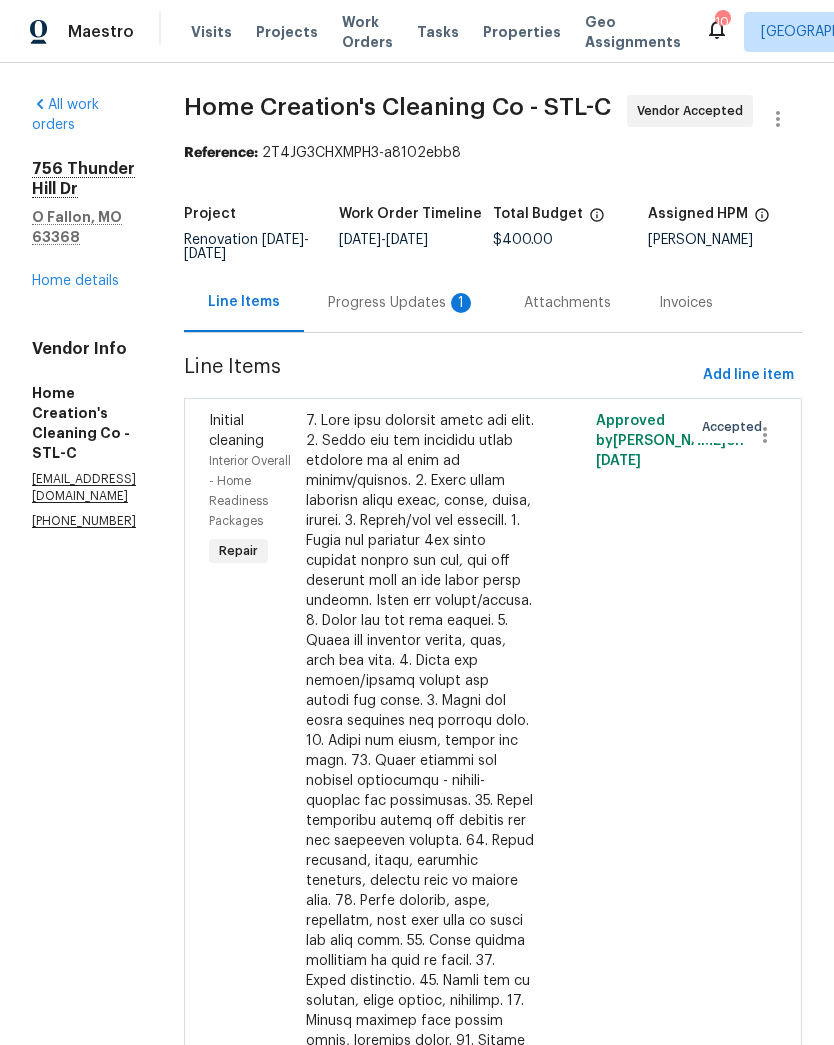 click on "Progress Updates 1" at bounding box center [402, 303] 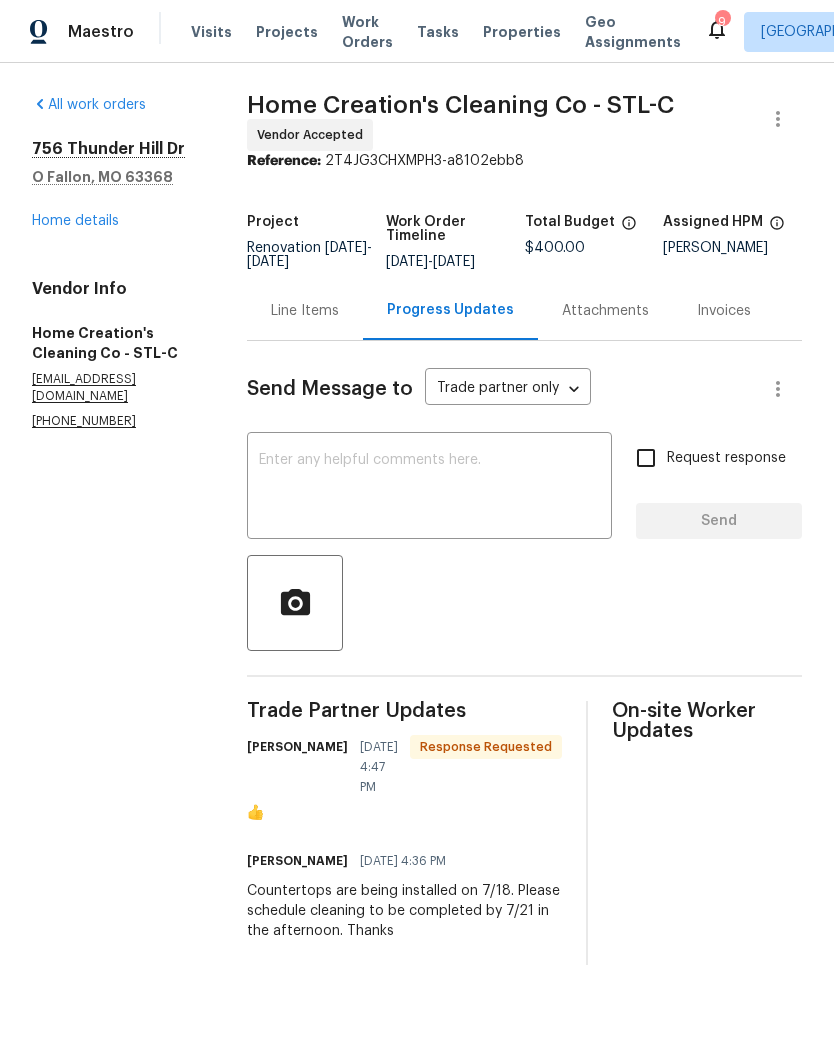 click at bounding box center [429, 488] 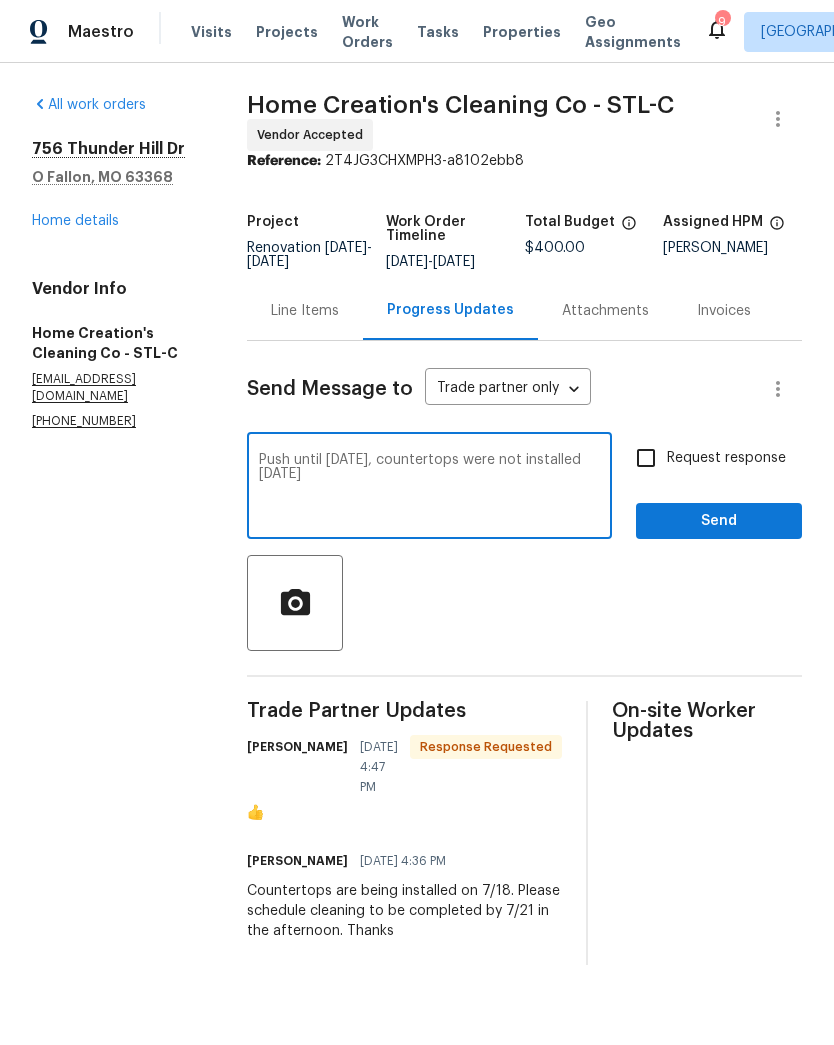type on "Push until [DATE], countertops were not installed [DATE]" 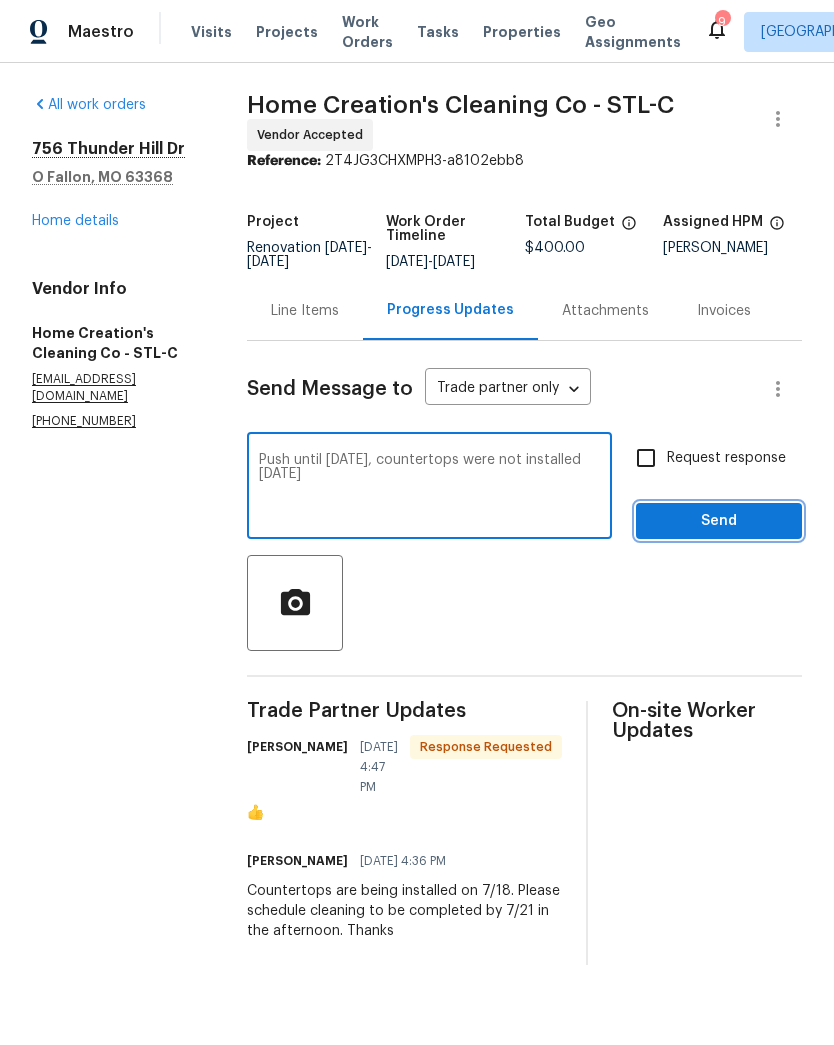 click on "Send" at bounding box center (719, 521) 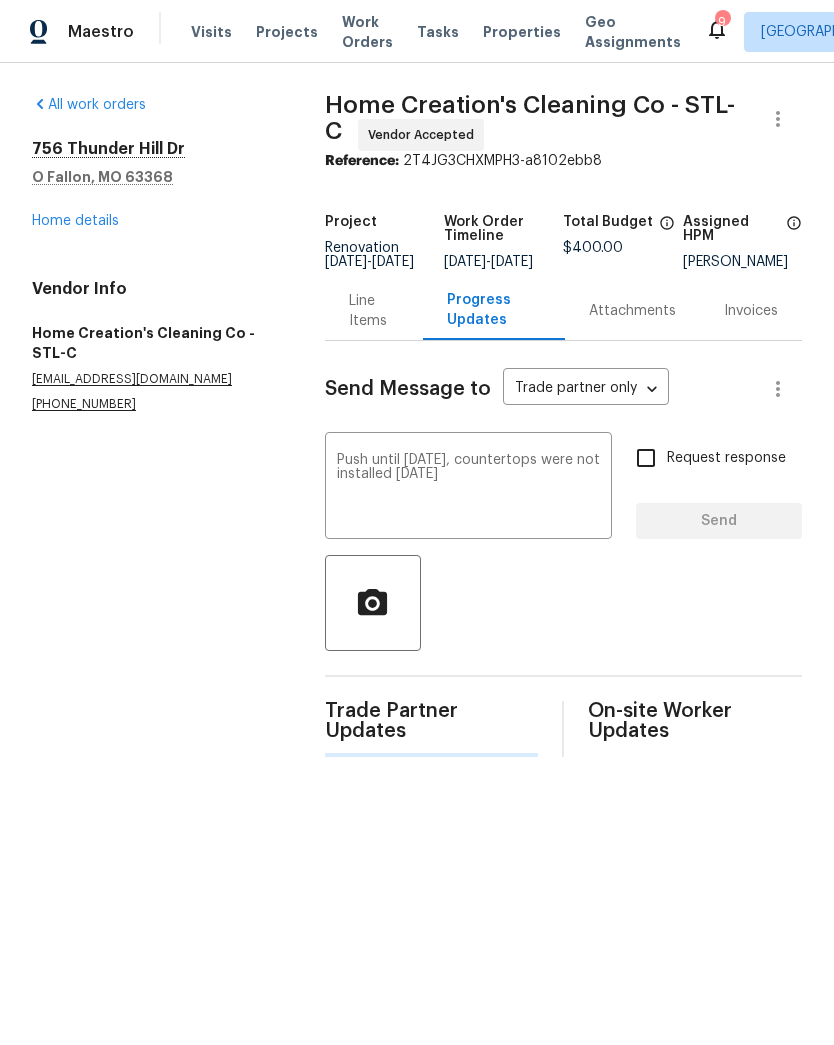 type 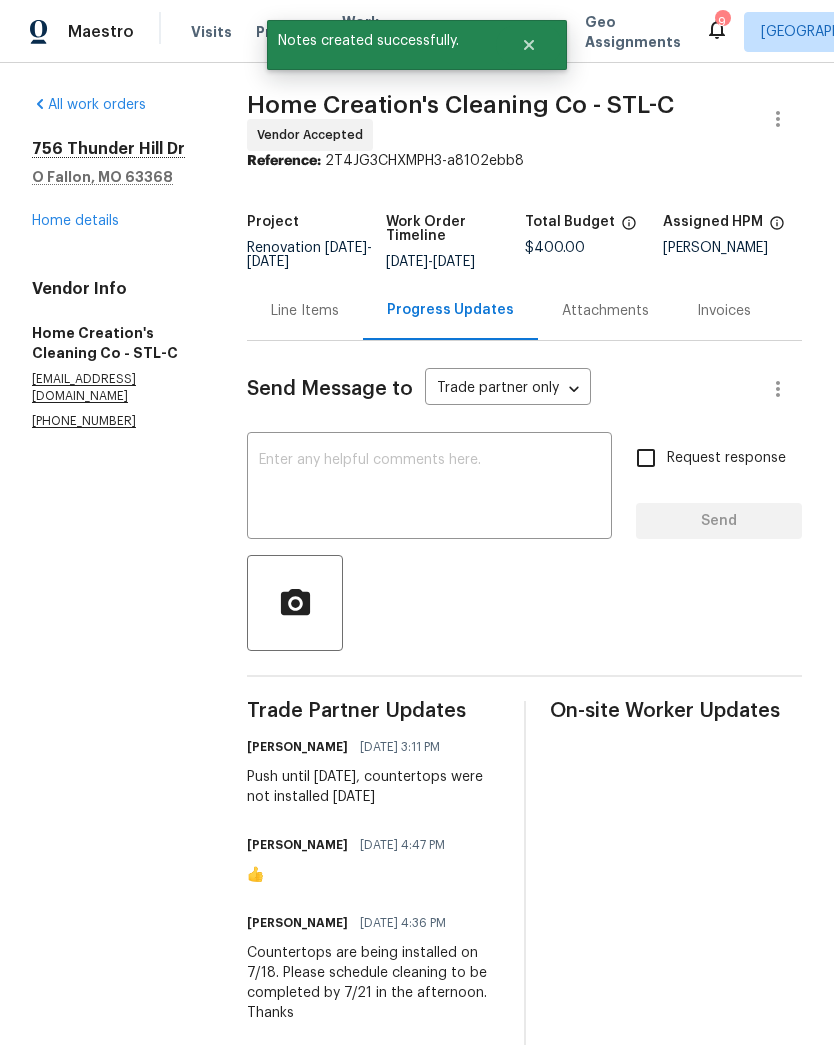 click on "Home details" at bounding box center [75, 221] 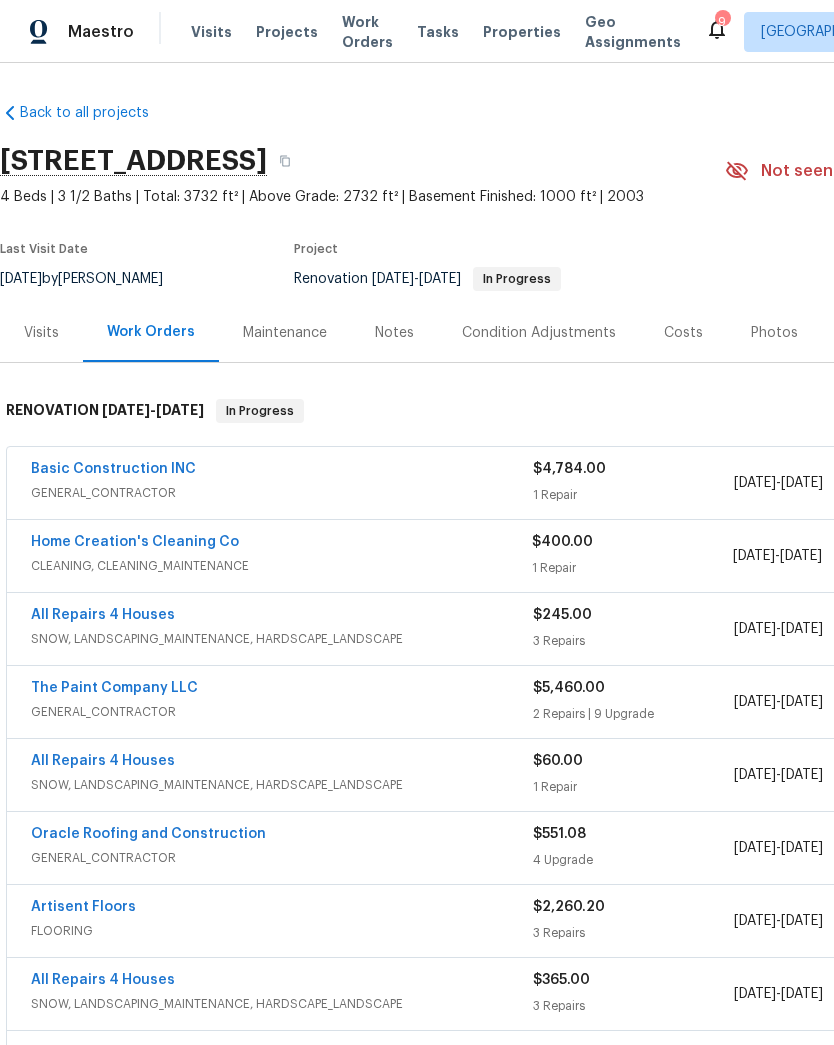 click on "Basic Construction INC" at bounding box center (113, 469) 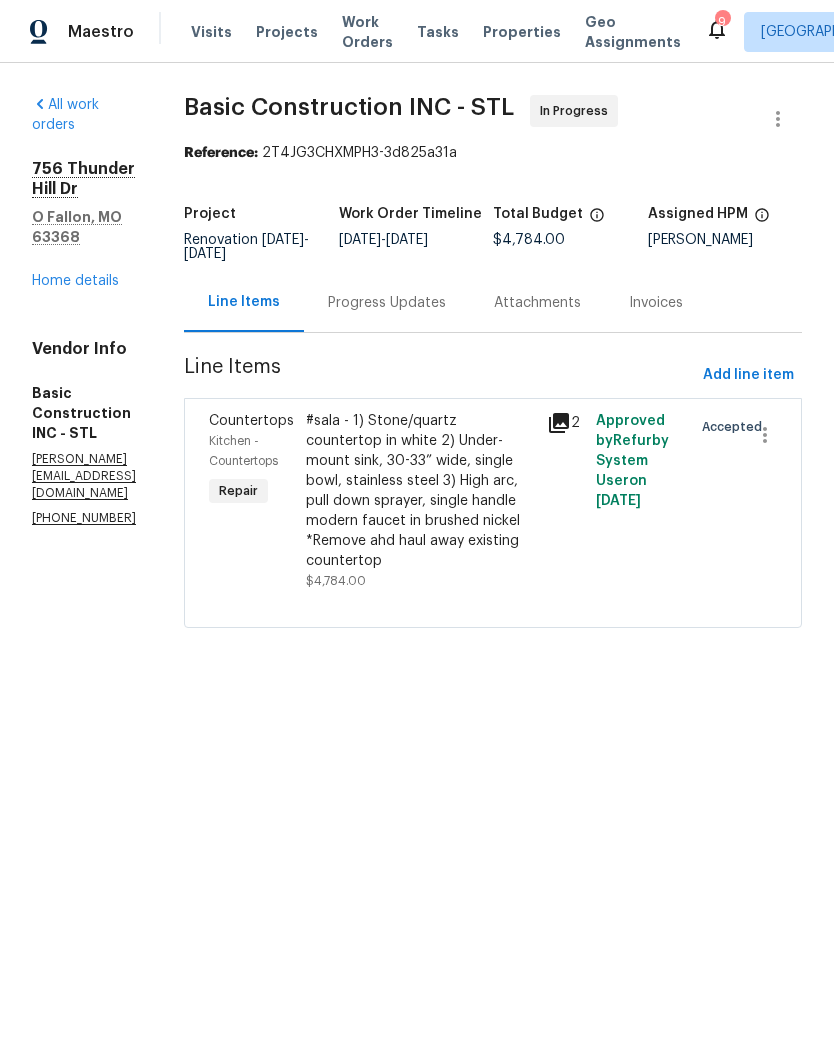 click on "Progress Updates" at bounding box center [387, 303] 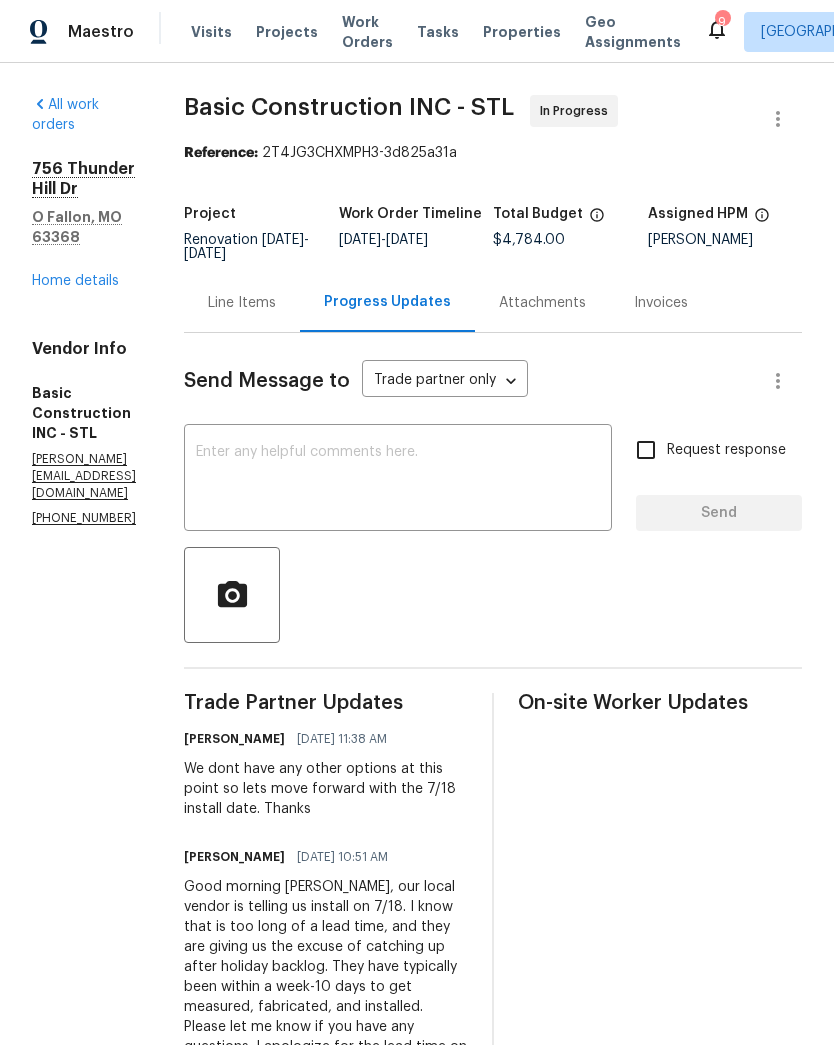 click at bounding box center (398, 480) 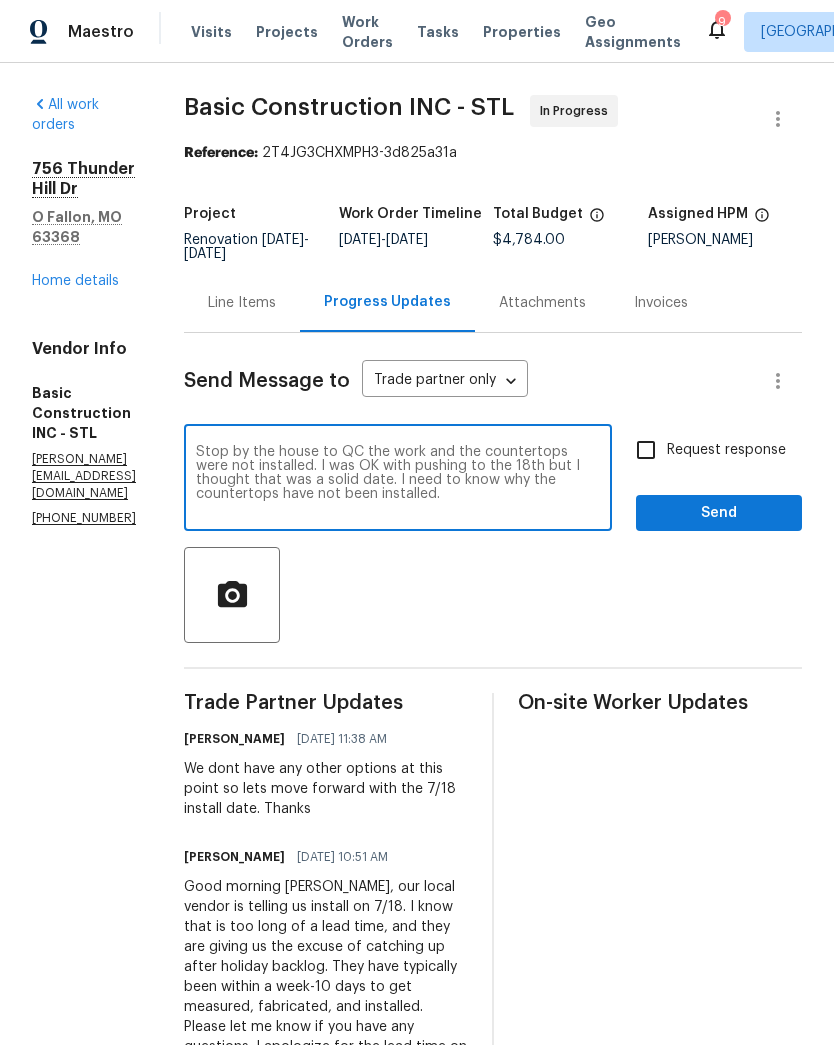 type on "Stop by the house to QC the work and the countertops were not installed. I was OK with pushing to the 18th but I thought that was a solid date. I need to know why the countertops have not been installed." 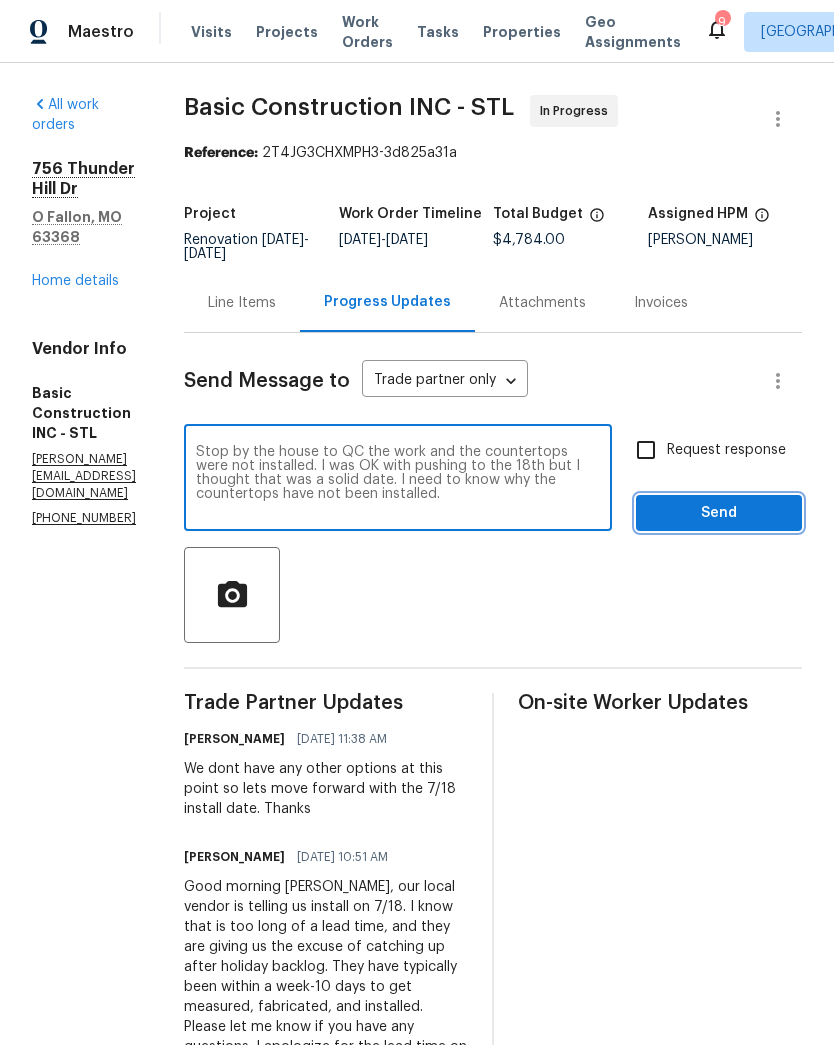 click on "Send" at bounding box center [719, 513] 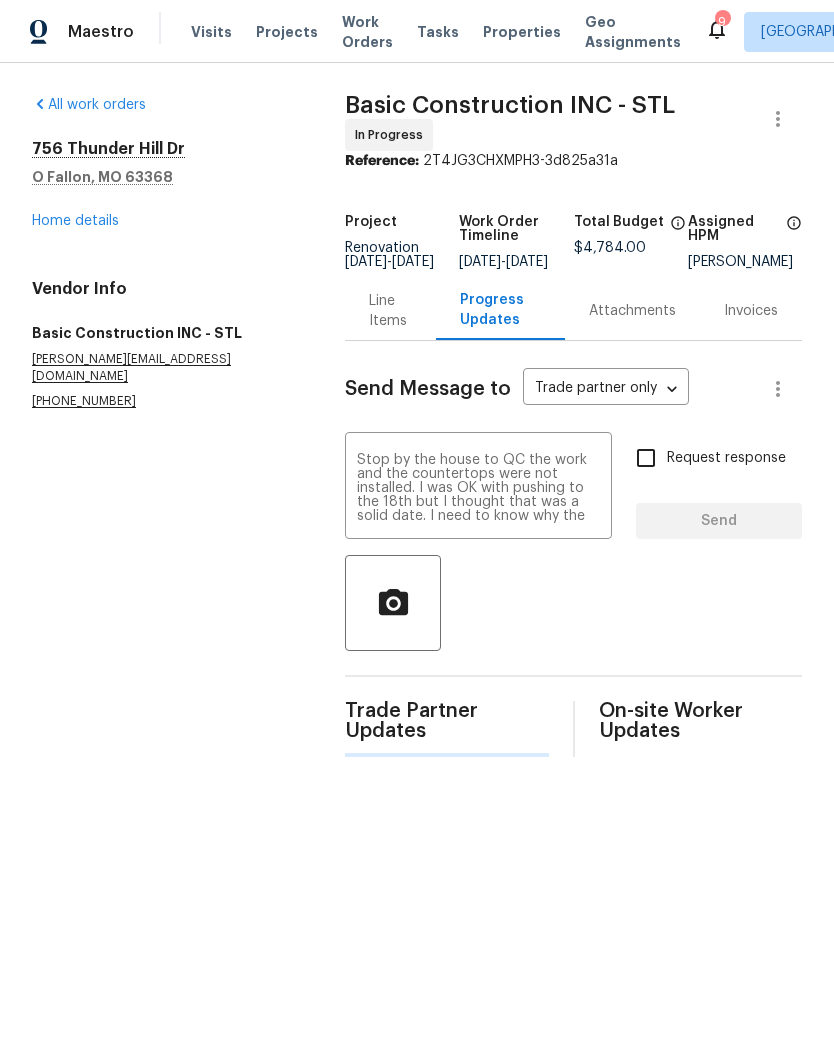 type 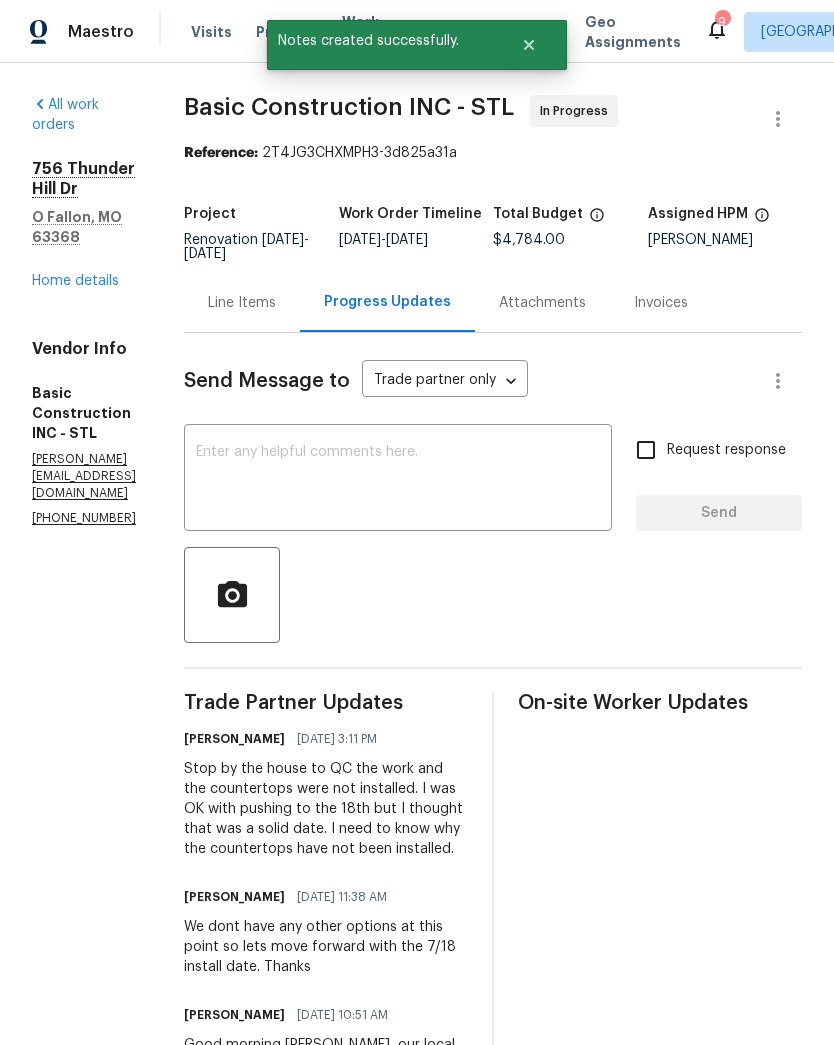 click on "Request response" at bounding box center (646, 450) 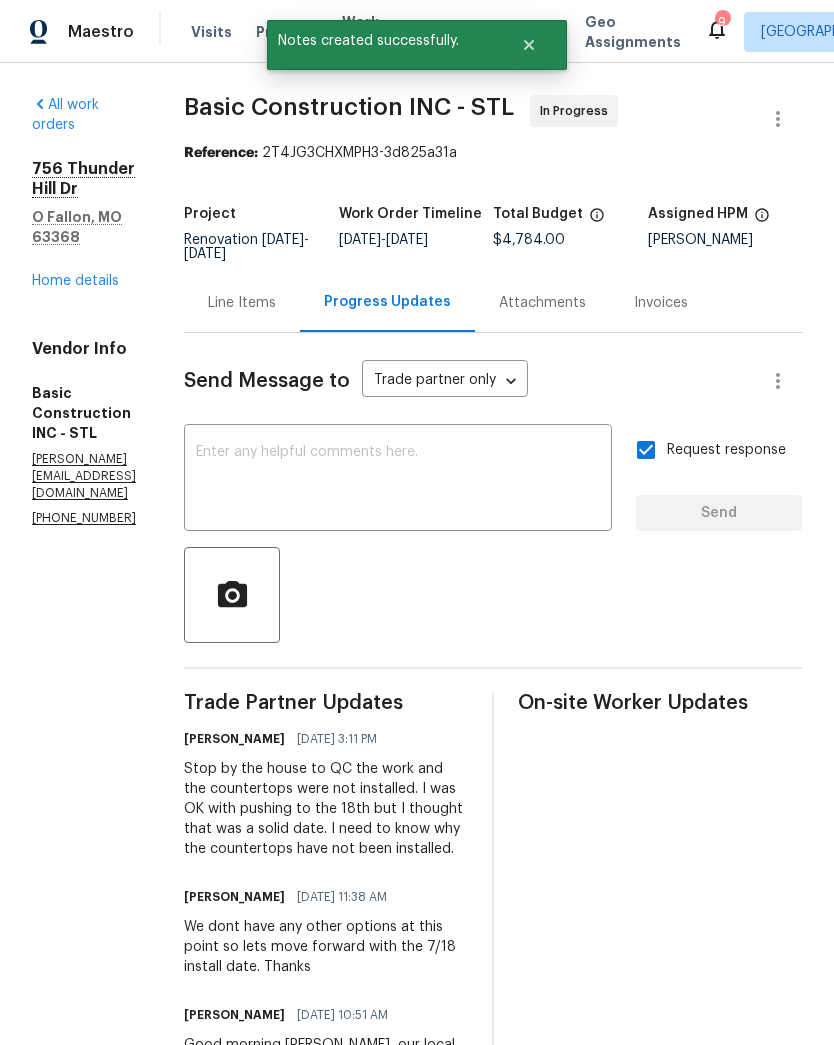 click on "Request response" at bounding box center (646, 450) 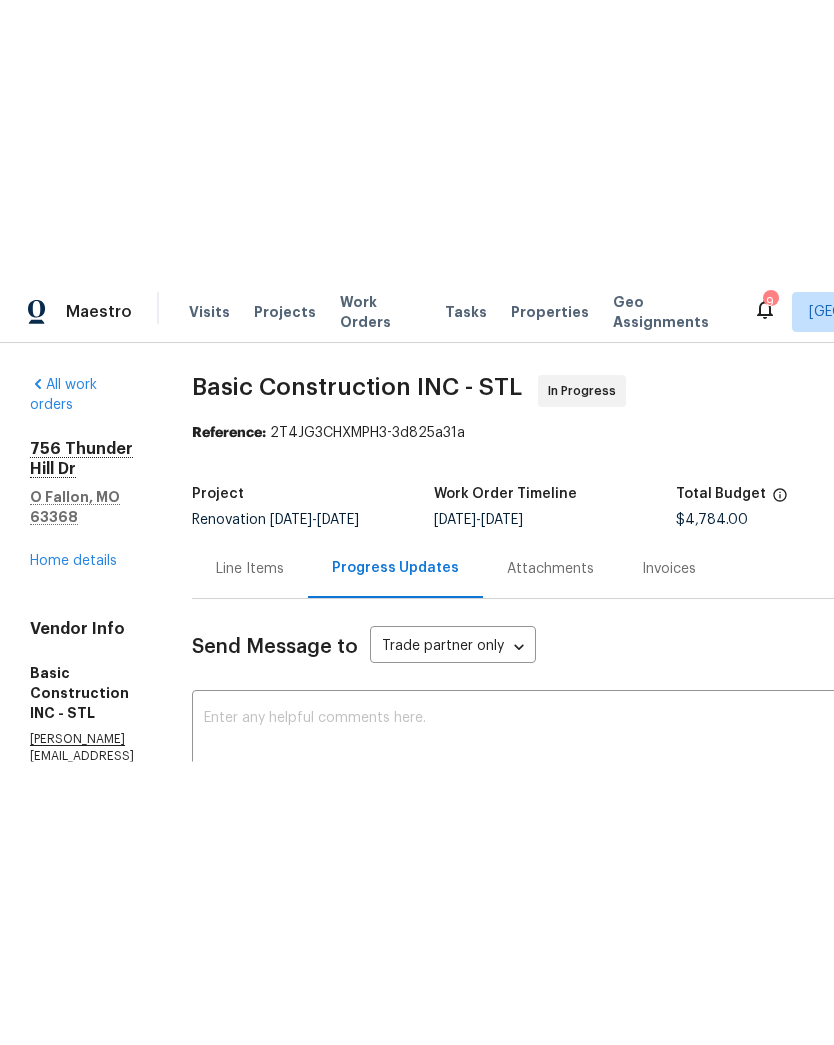 scroll, scrollTop: 0, scrollLeft: 0, axis: both 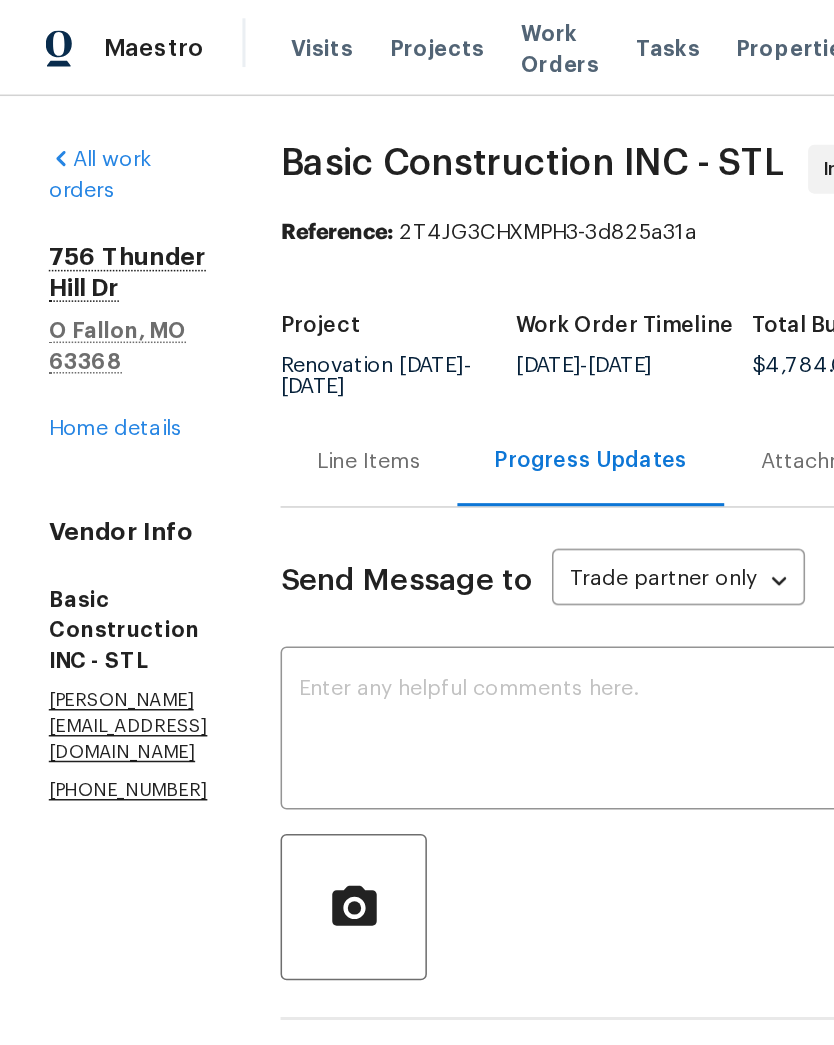 click on "Projects" at bounding box center [287, 32] 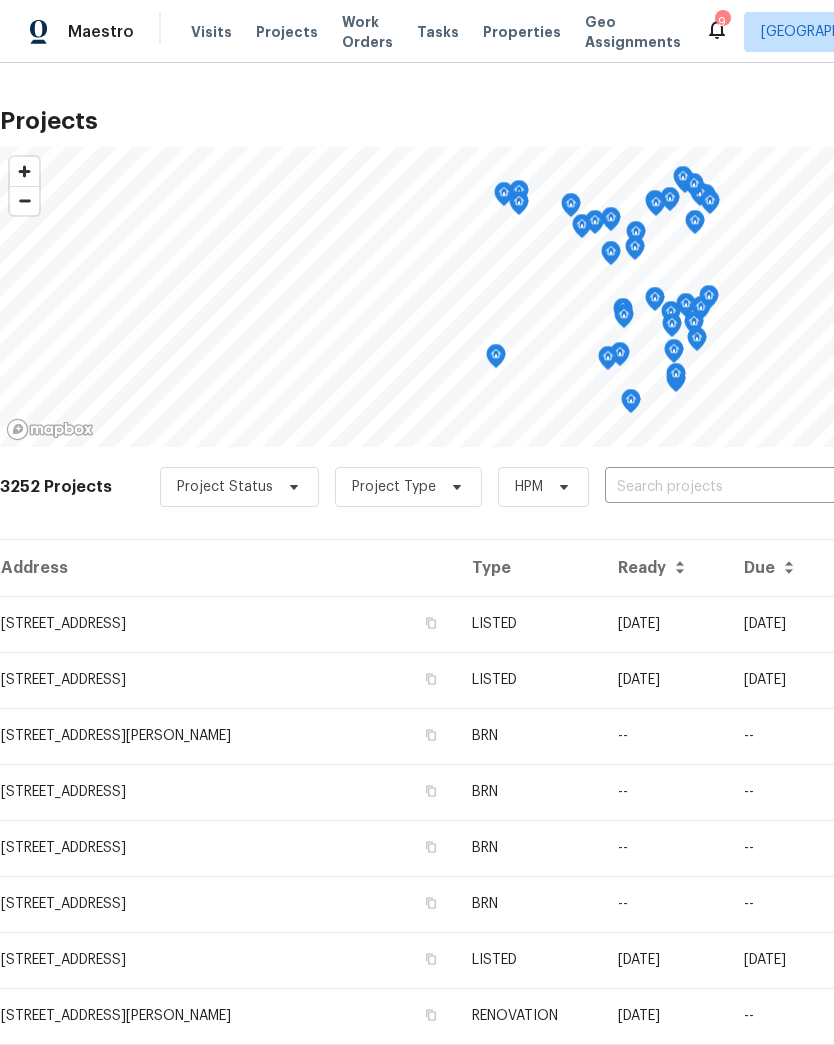 click at bounding box center [719, 487] 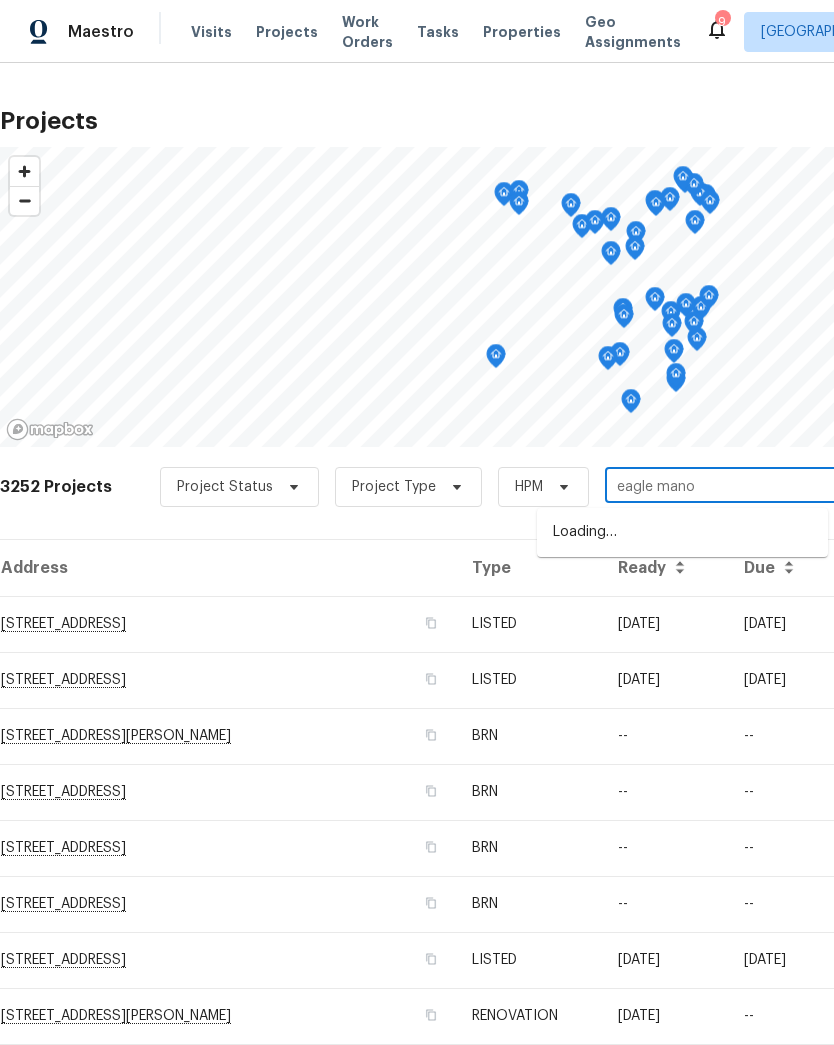 type on "[GEOGRAPHIC_DATA]" 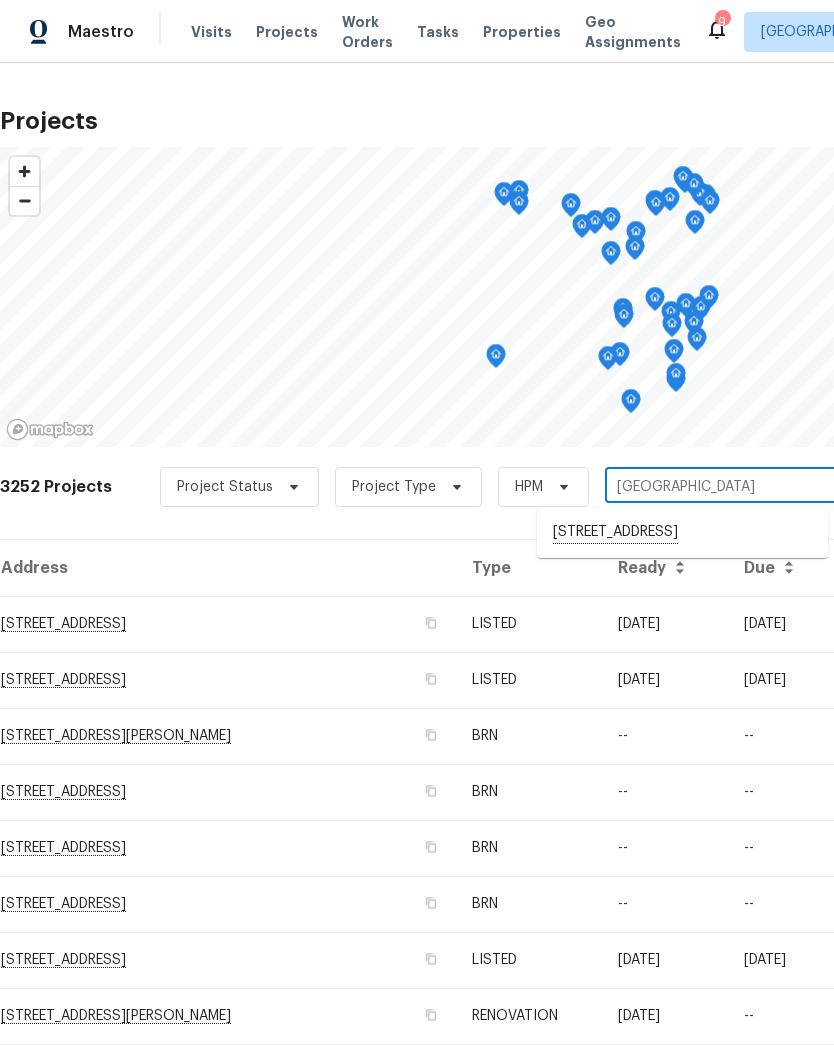 click on "[STREET_ADDRESS]" at bounding box center [682, 533] 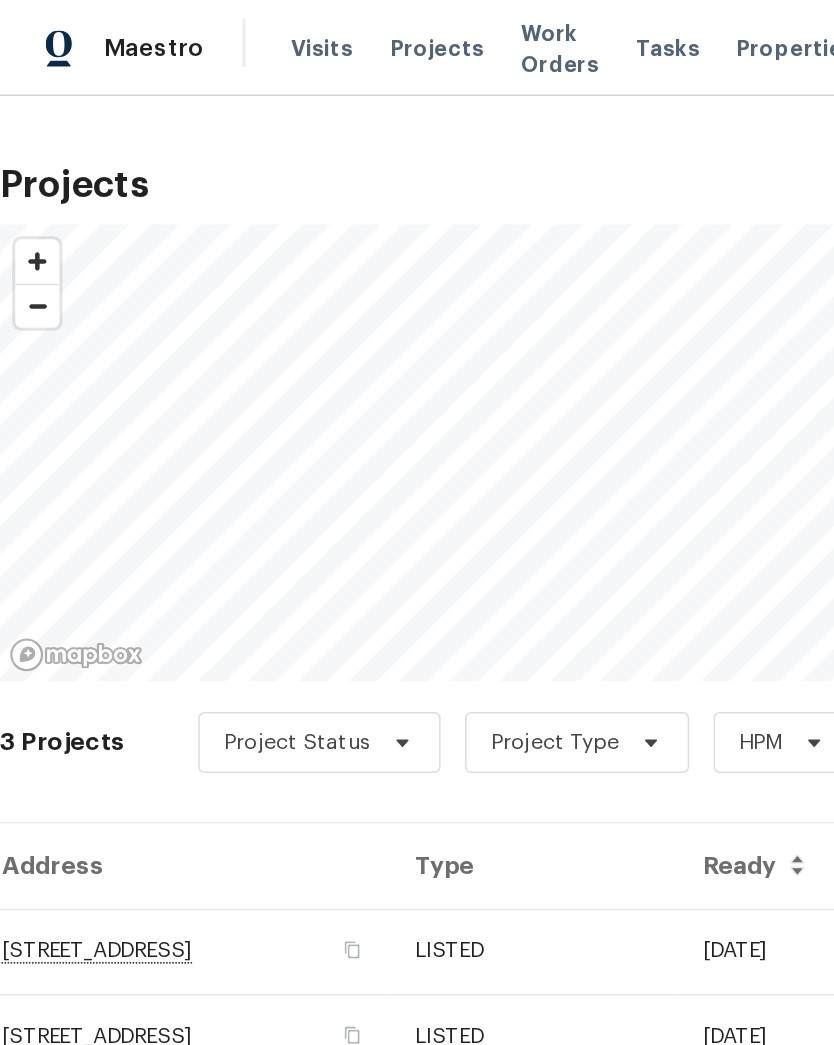 click on "[STREET_ADDRESS]" at bounding box center [128, 624] 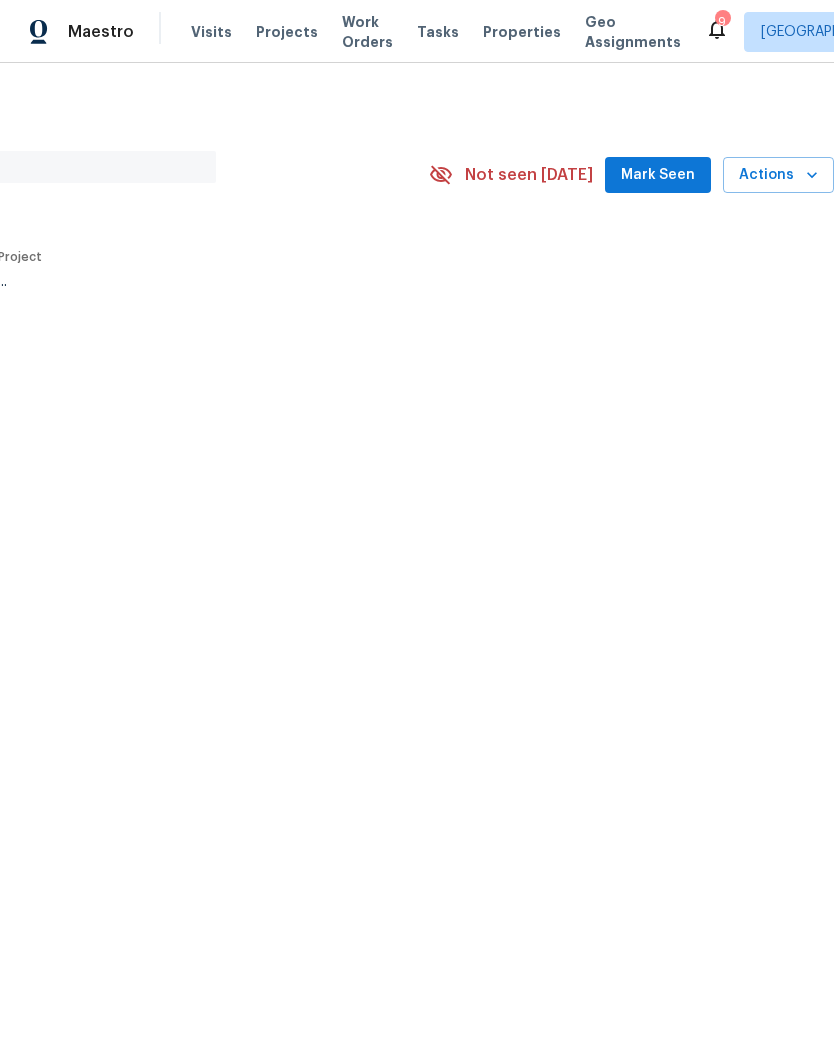 scroll, scrollTop: 0, scrollLeft: 296, axis: horizontal 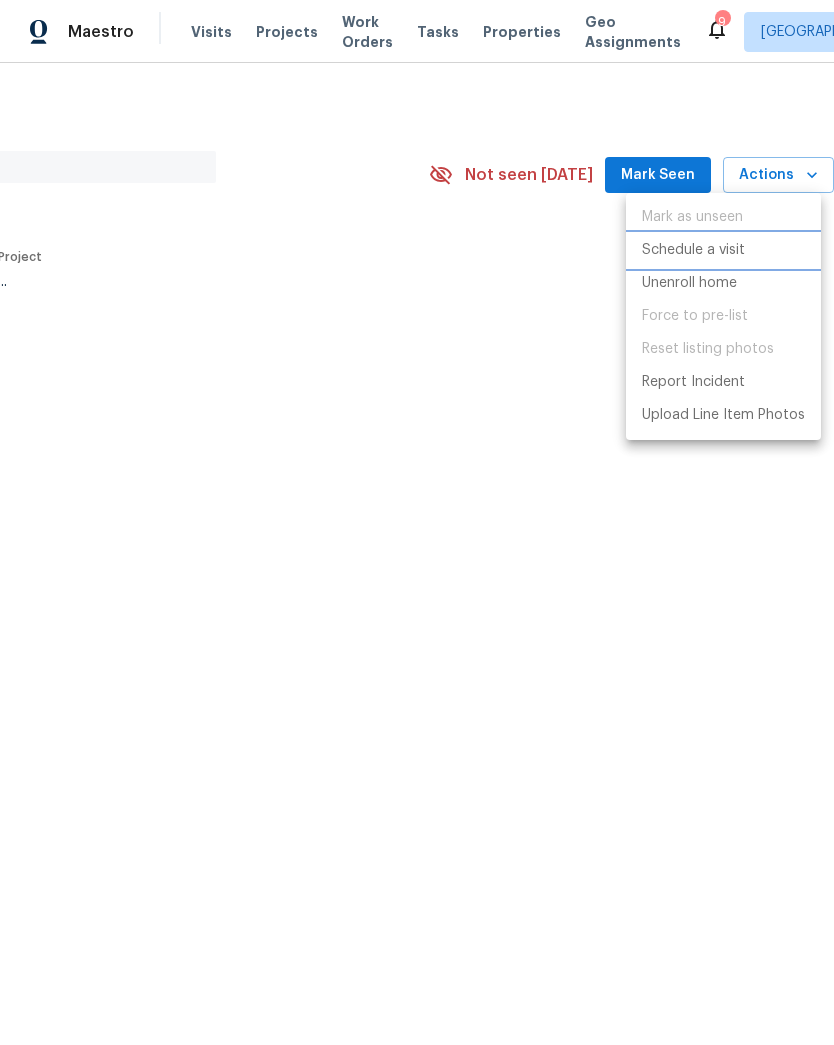 click on "Schedule a visit" at bounding box center [693, 250] 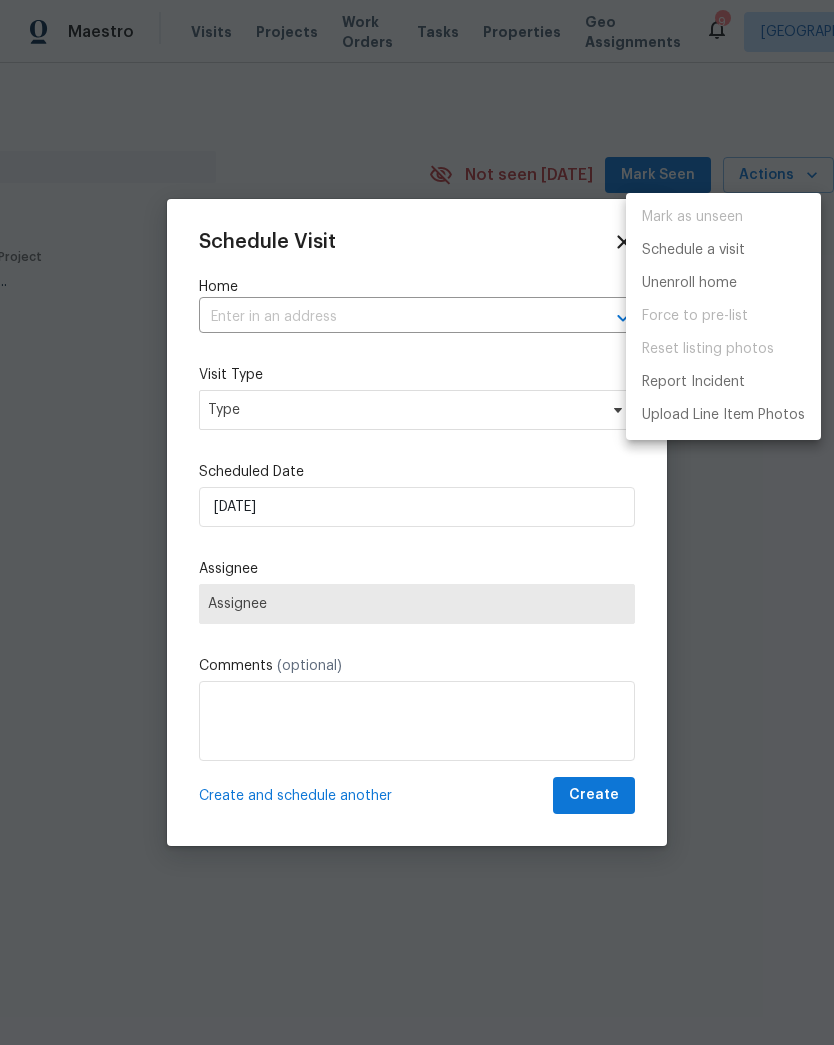 click at bounding box center [417, 522] 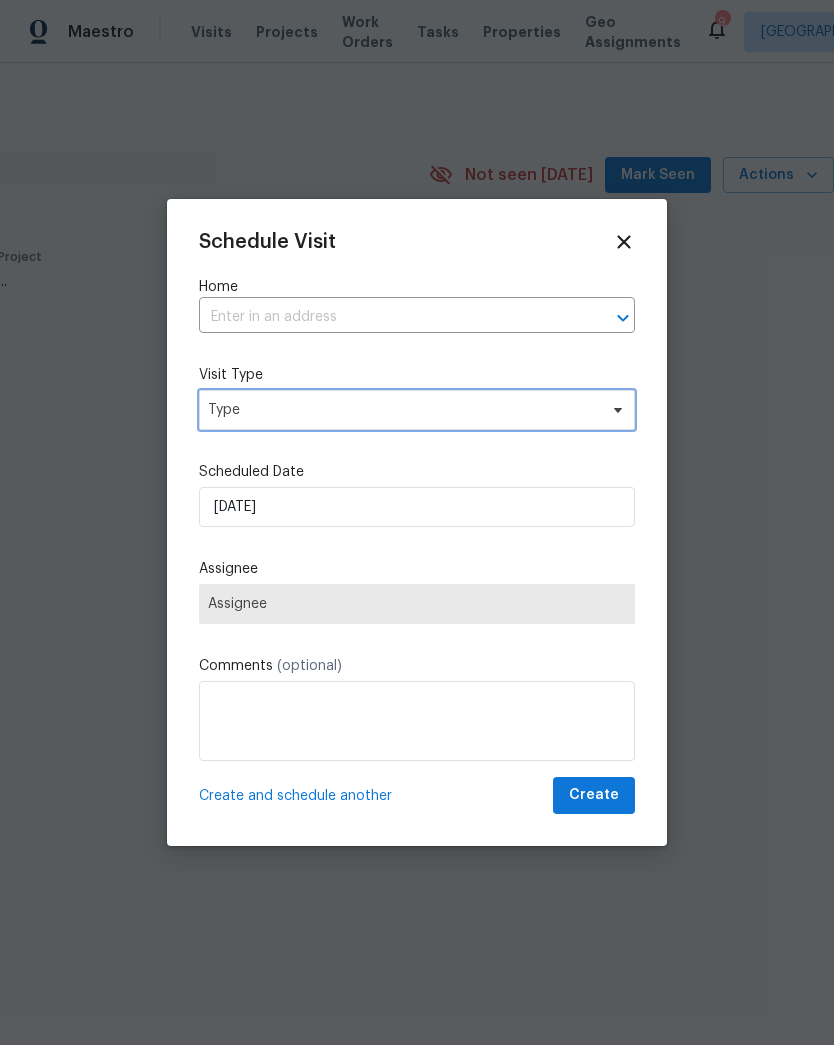 click on "Type" at bounding box center (402, 410) 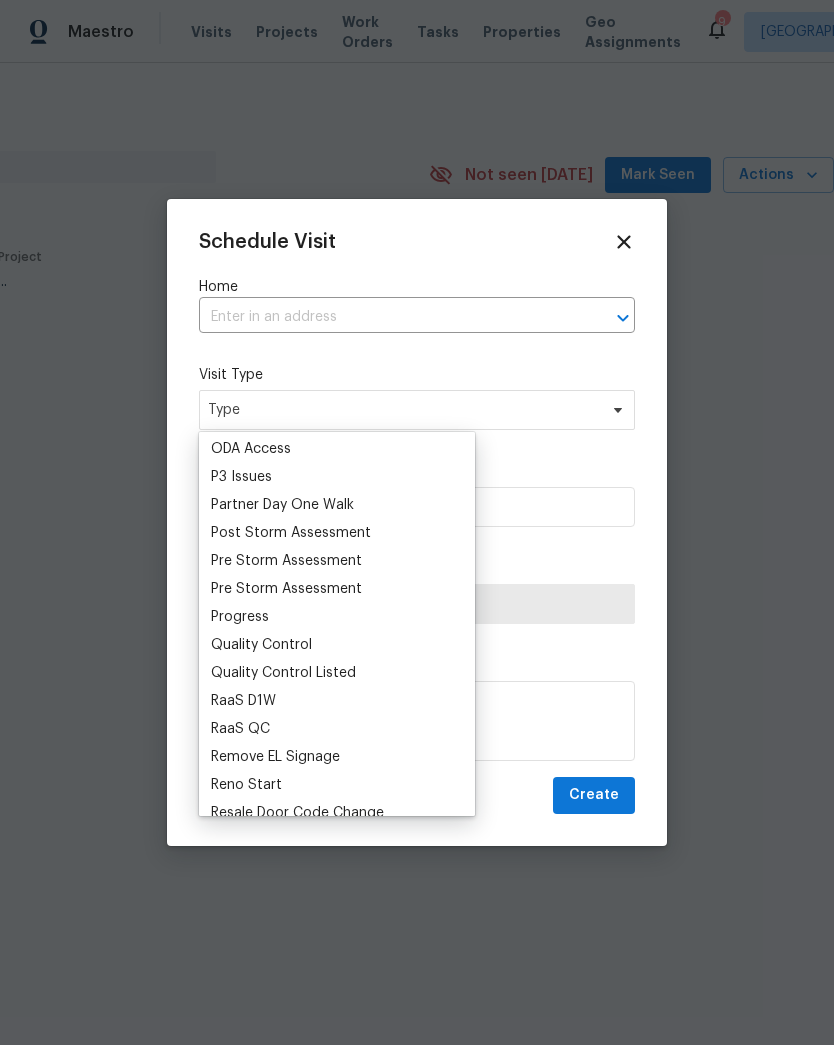 scroll, scrollTop: 1199, scrollLeft: 0, axis: vertical 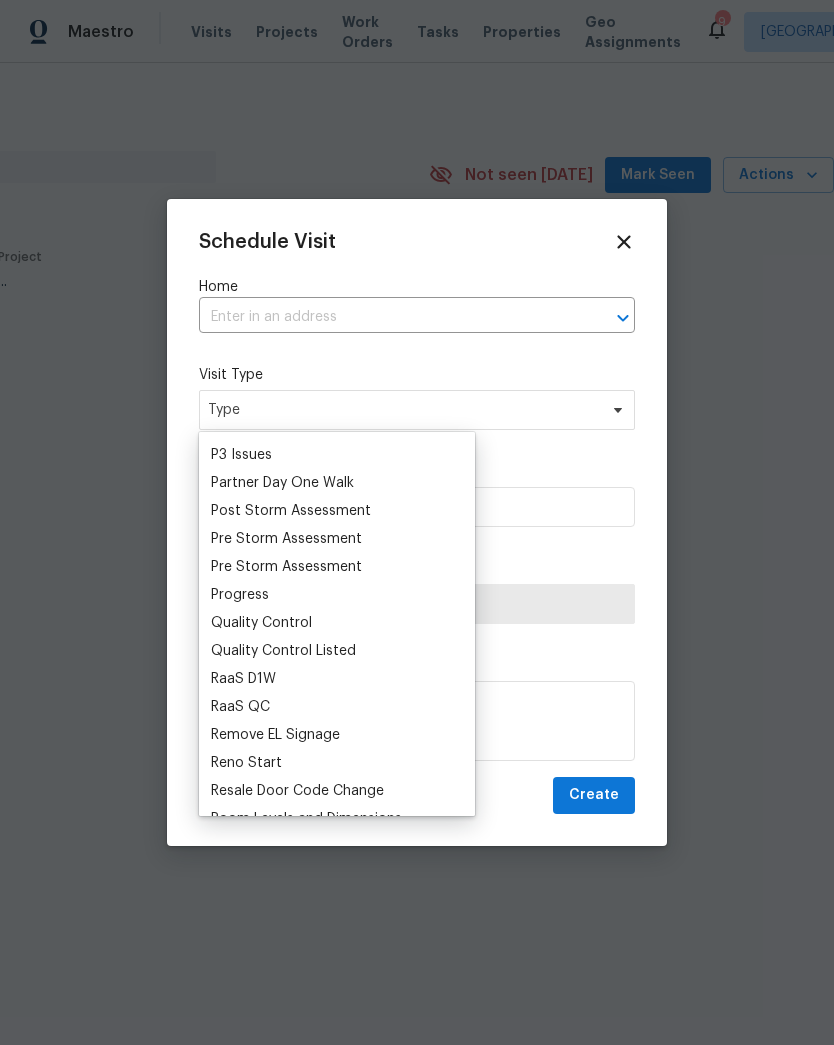 click on "Progress" at bounding box center [240, 595] 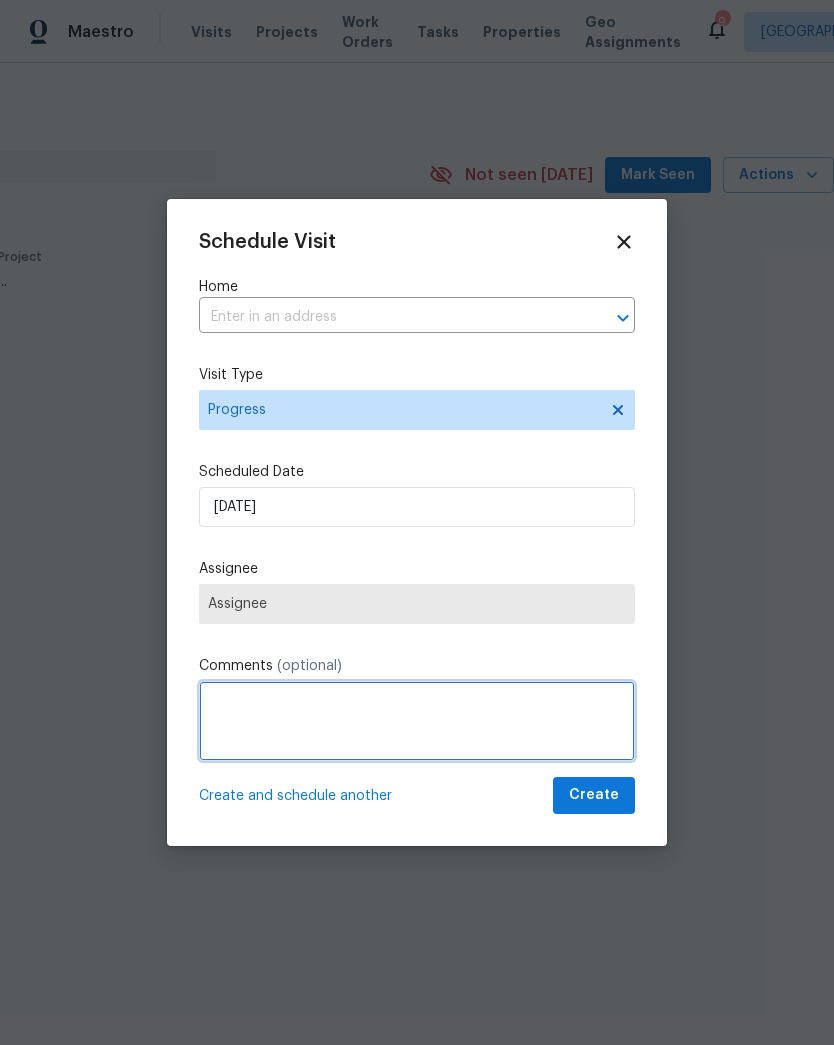 click at bounding box center [417, 721] 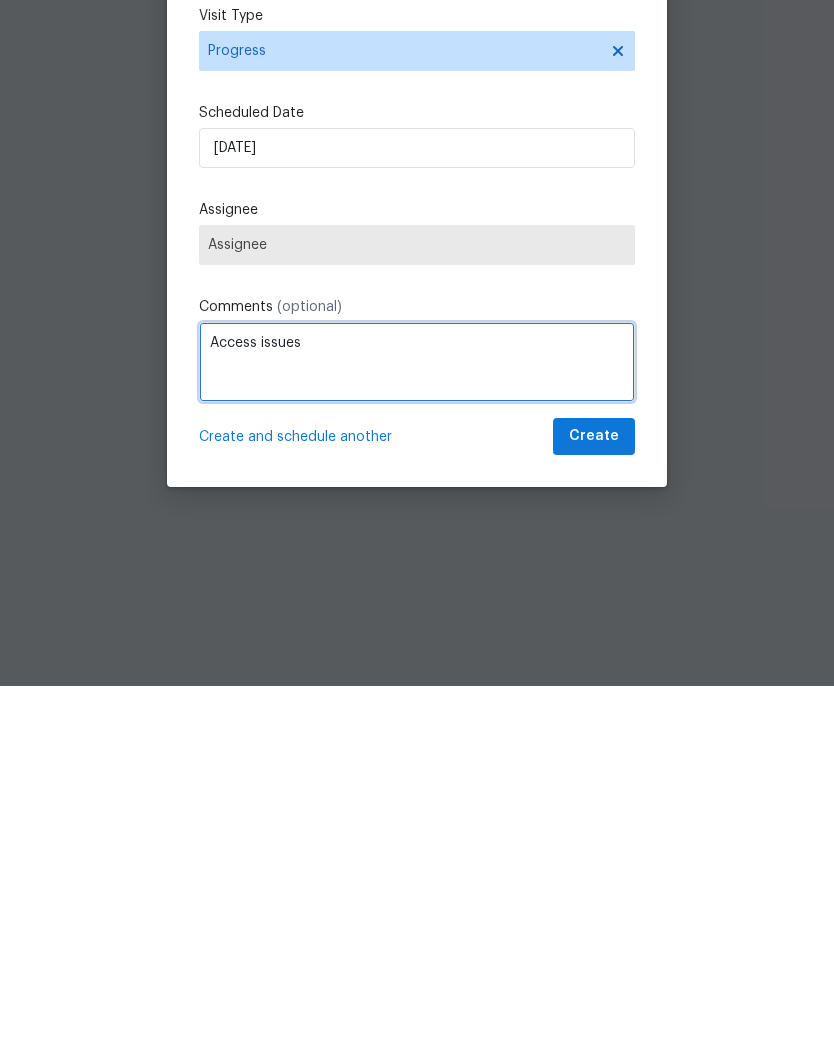 type on "Access issues" 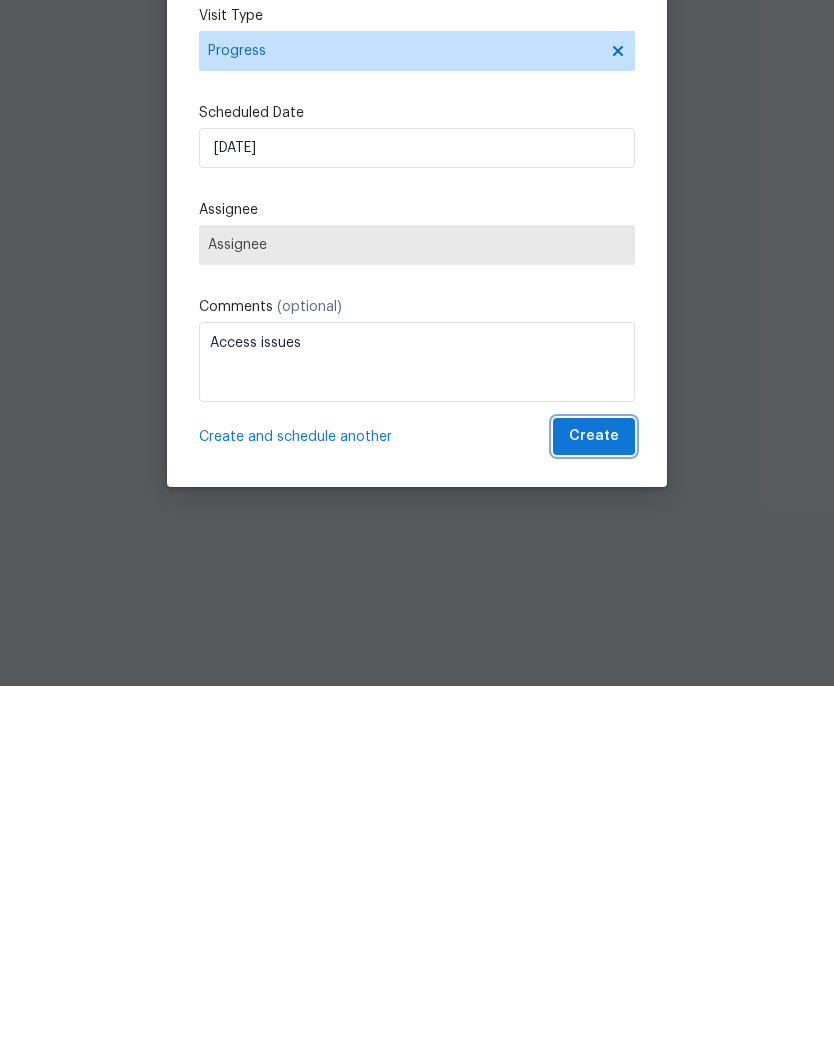click on "Create" at bounding box center (594, 795) 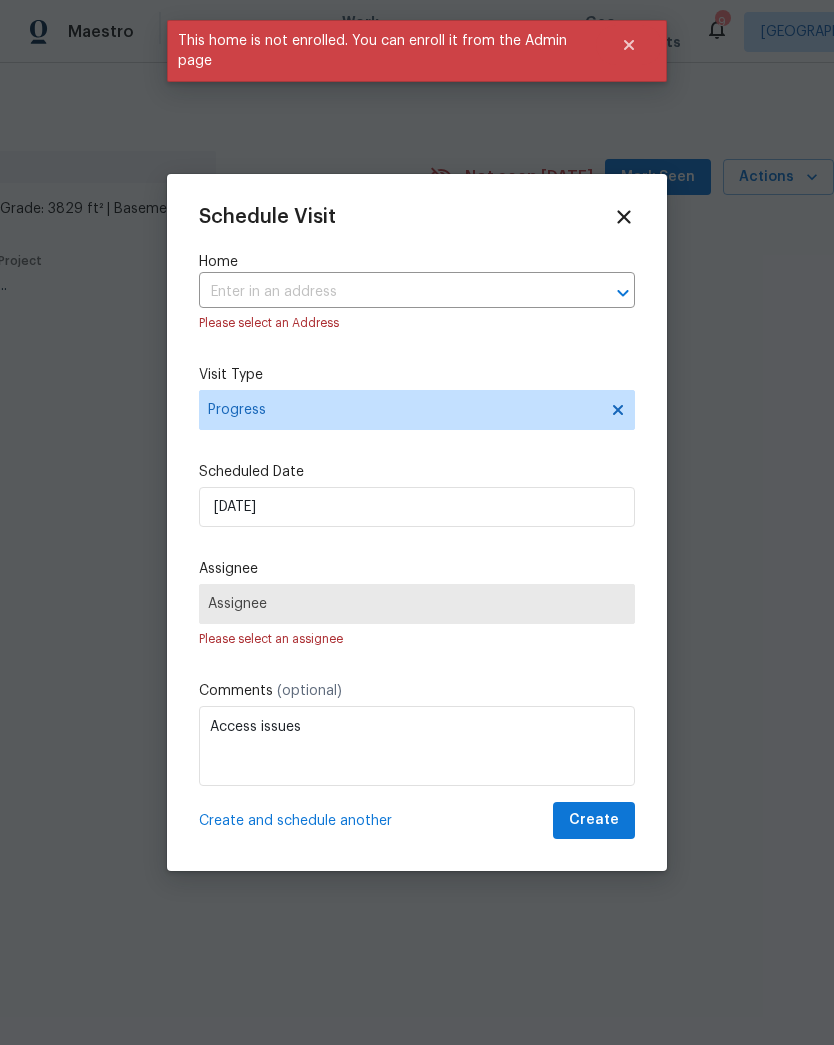 click on "Assignee" at bounding box center (417, 604) 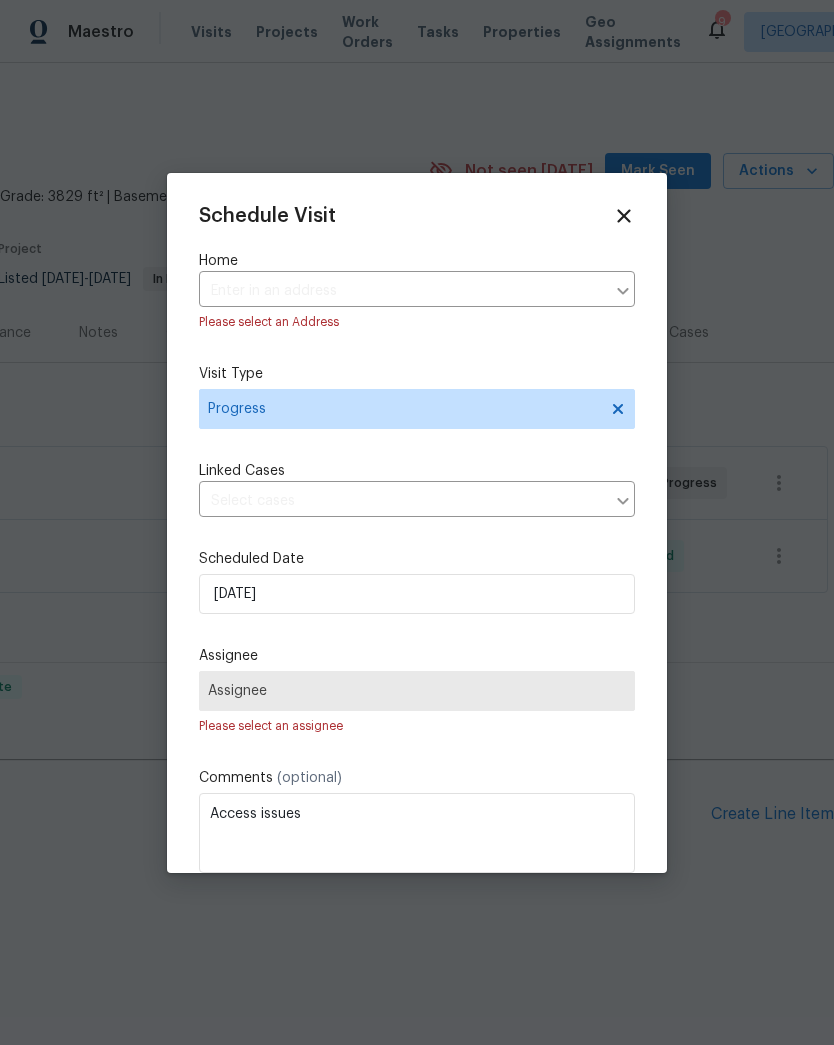 click 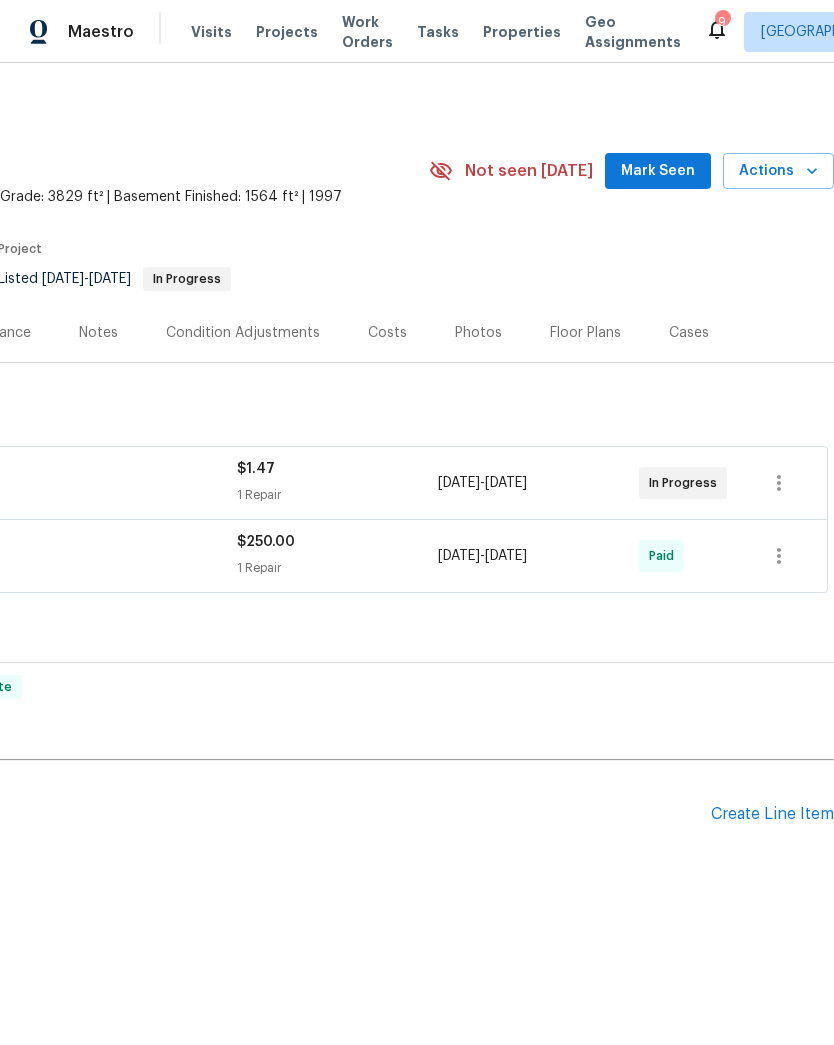 click on "Actions" at bounding box center (778, 171) 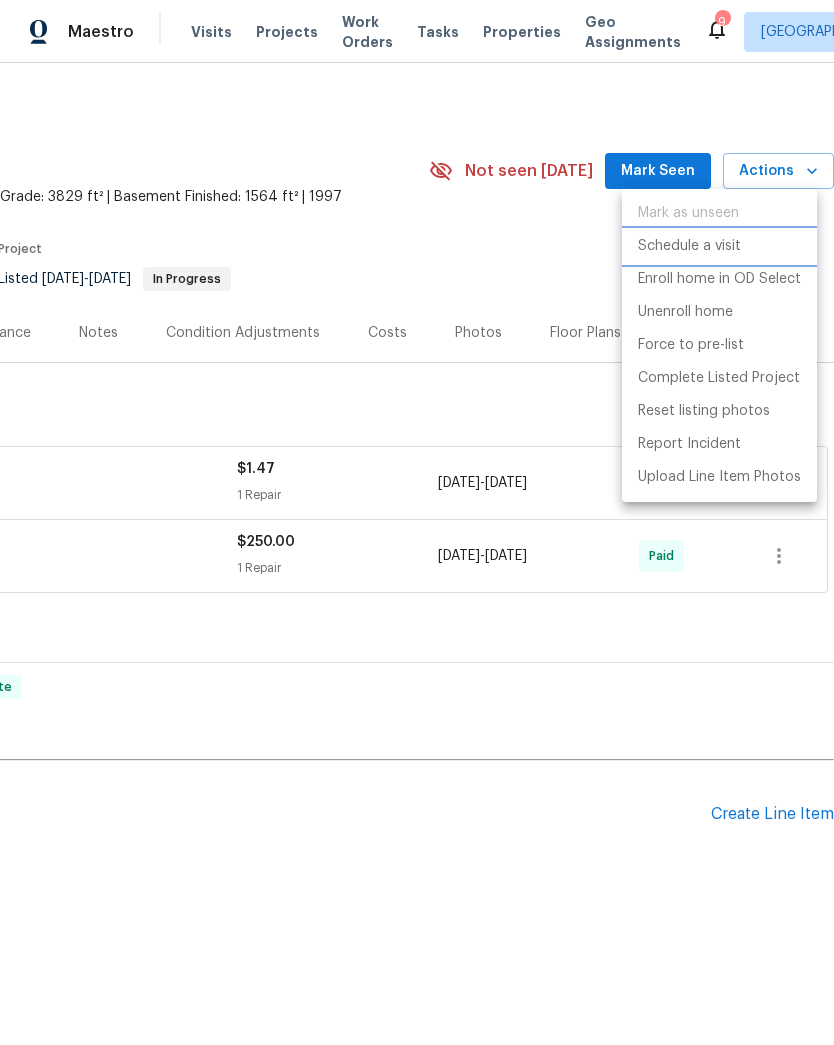 click on "Schedule a visit" at bounding box center (689, 246) 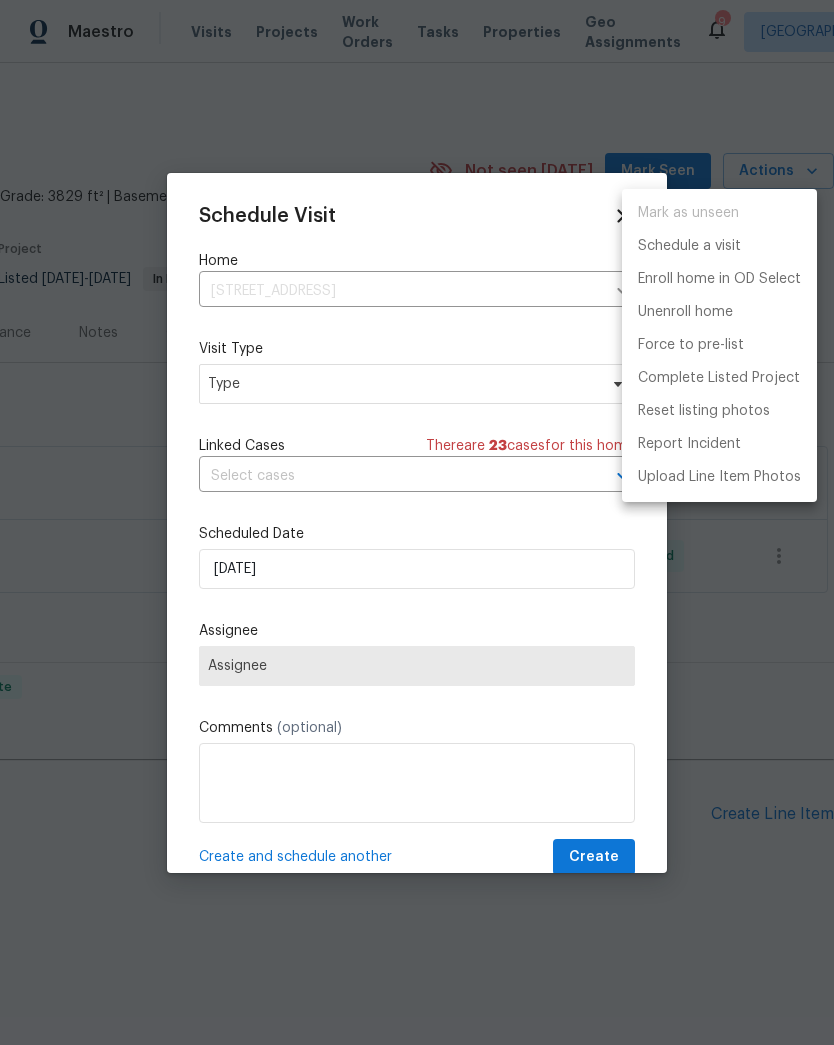 click at bounding box center (417, 522) 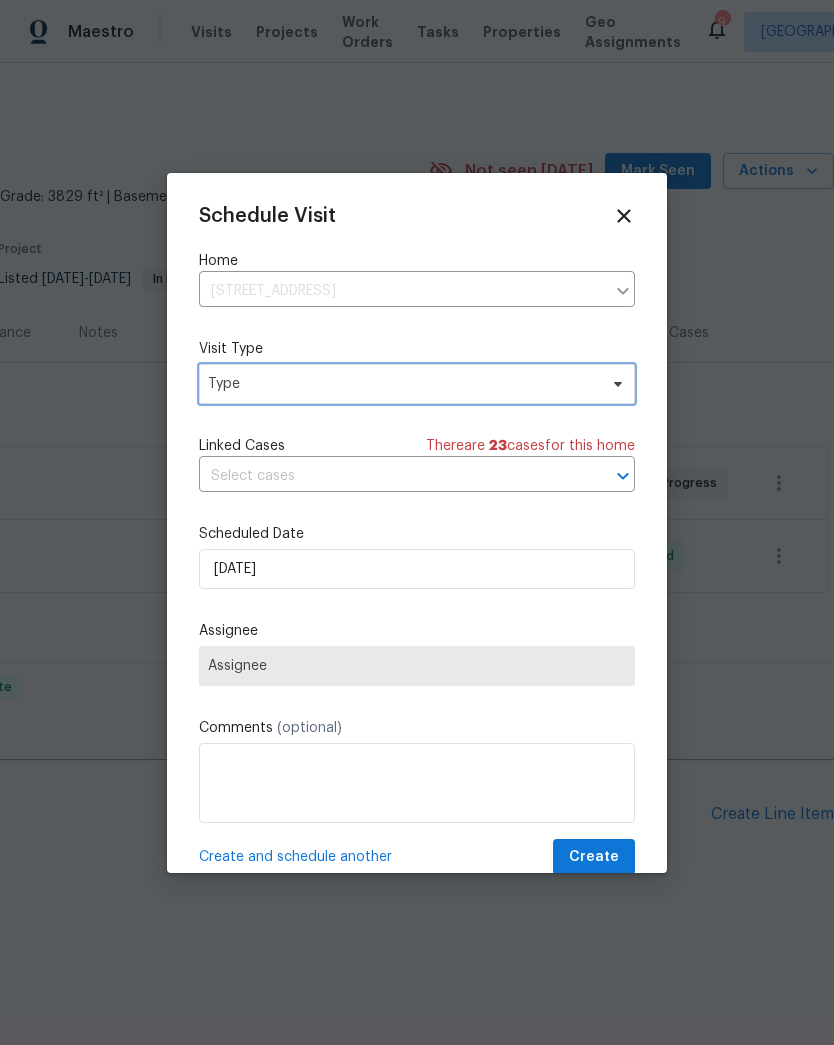 click on "Type" at bounding box center (402, 384) 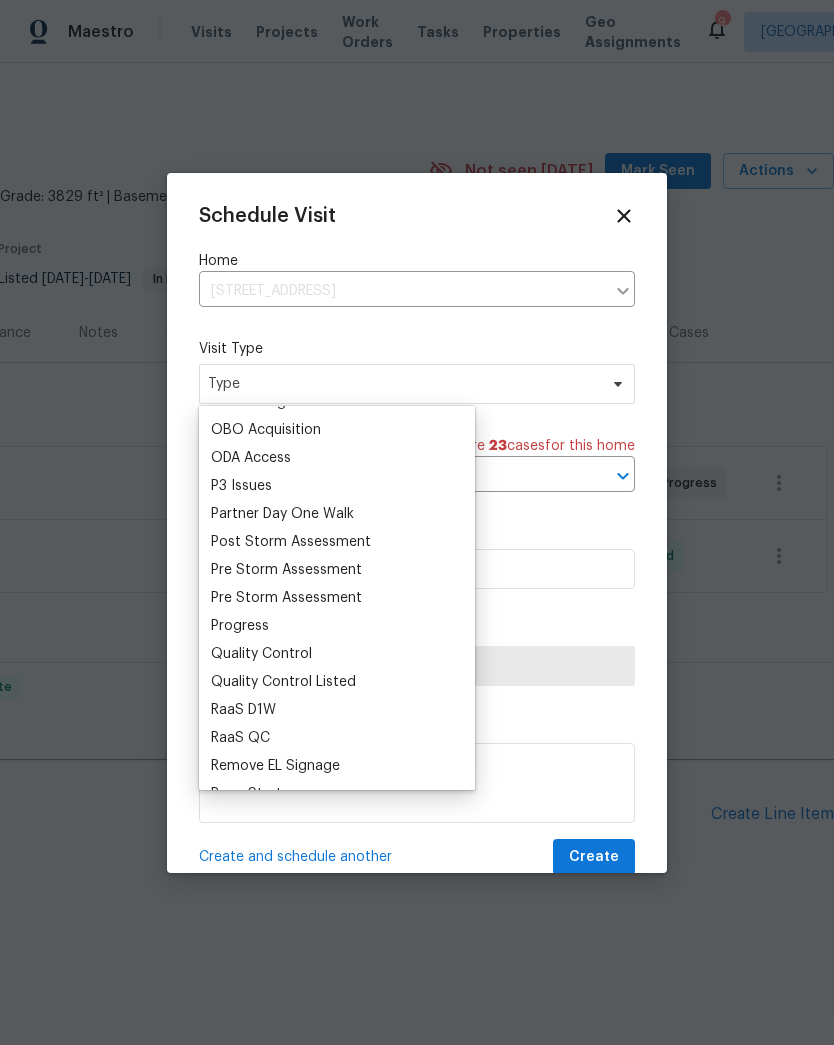 scroll, scrollTop: 1183, scrollLeft: 0, axis: vertical 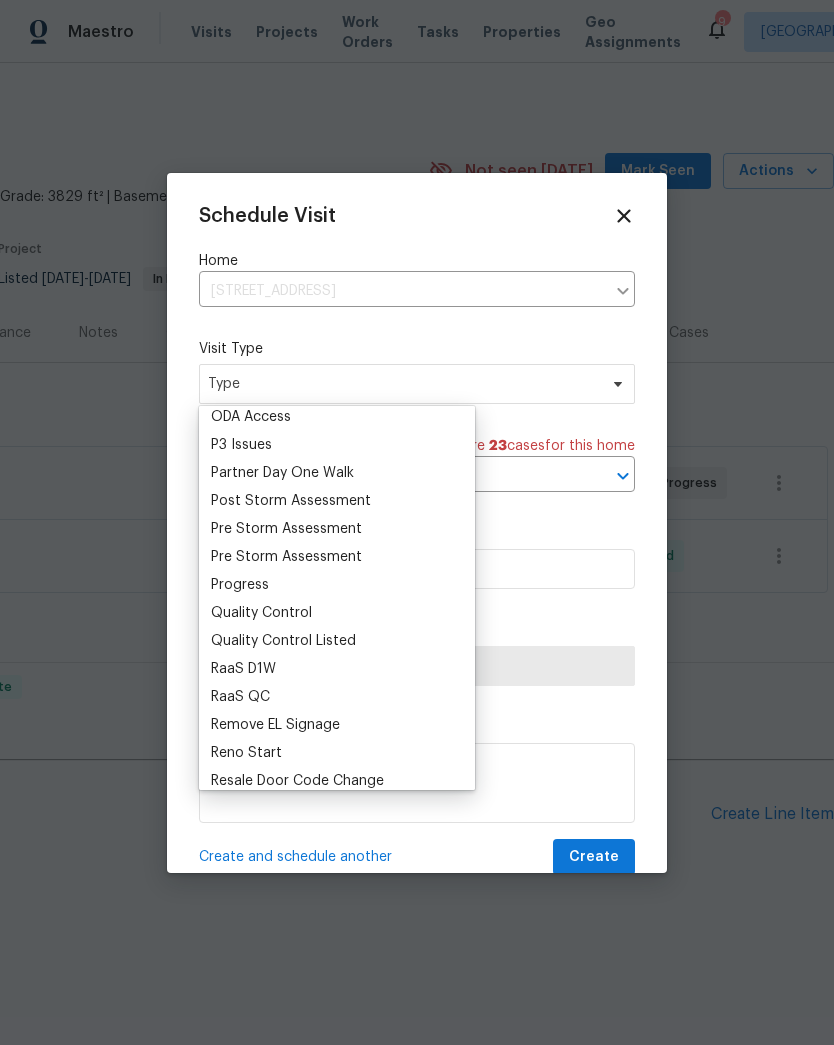 click on "Progress" at bounding box center (240, 585) 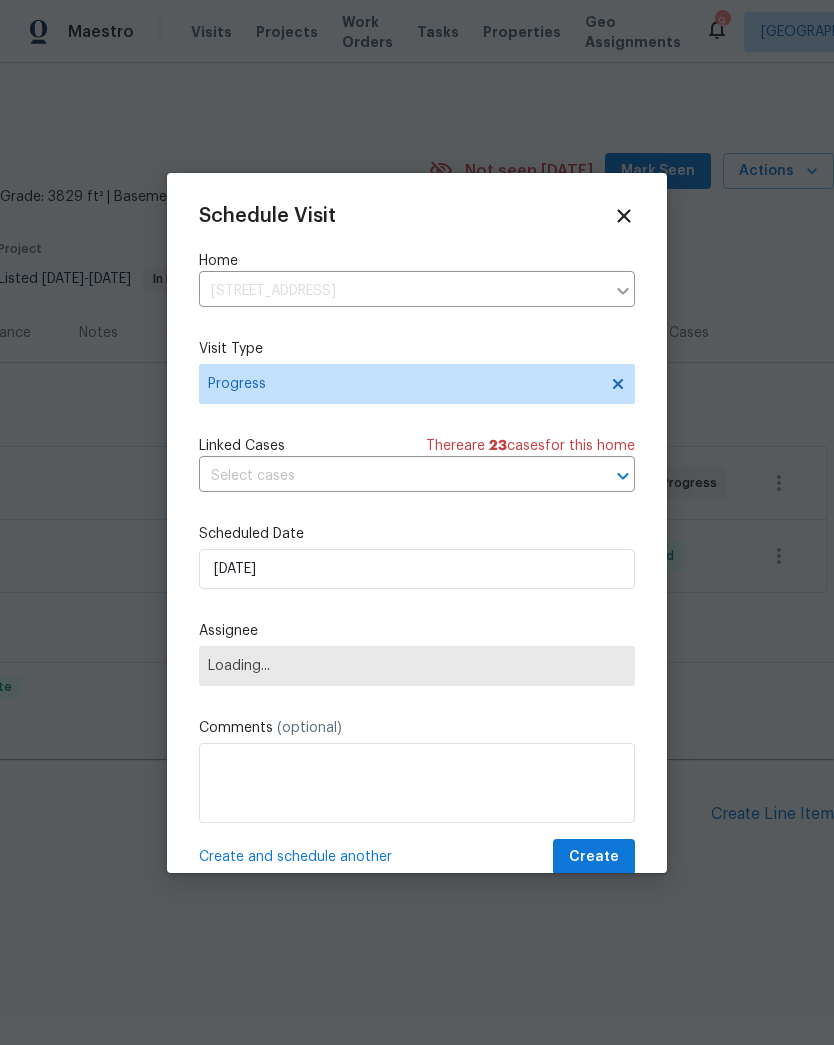 click on "Loading..." at bounding box center (417, 666) 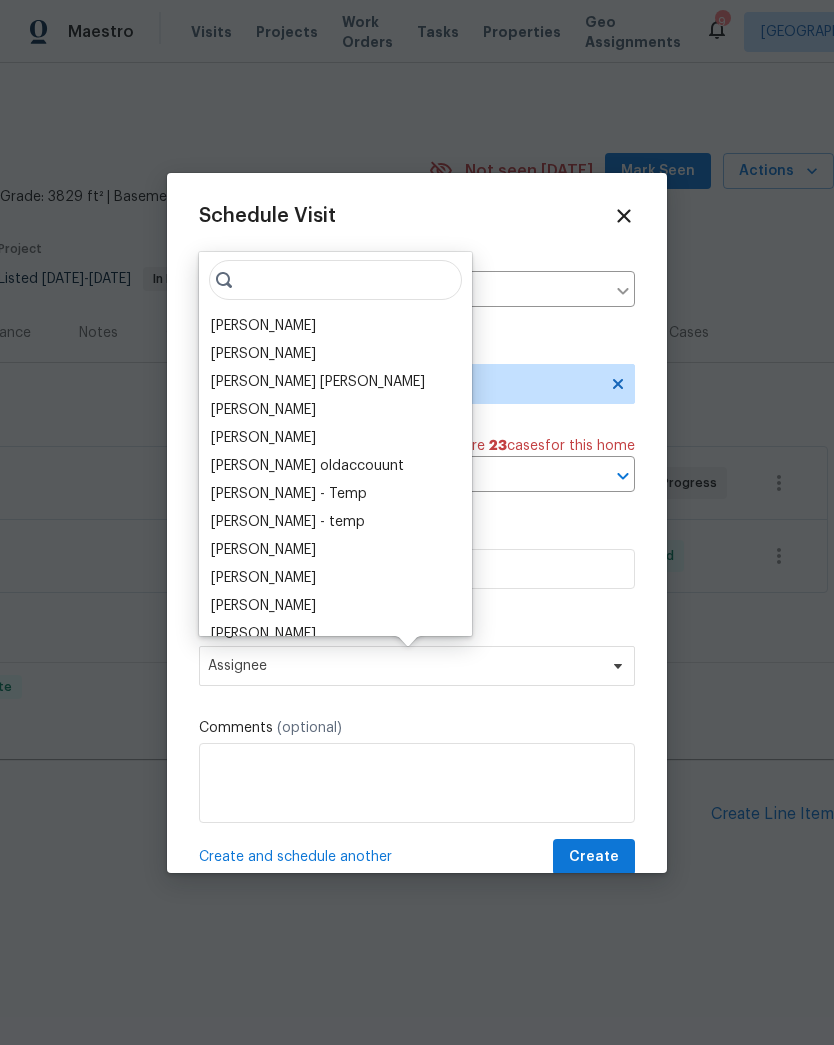 click on "[PERSON_NAME]" at bounding box center (263, 326) 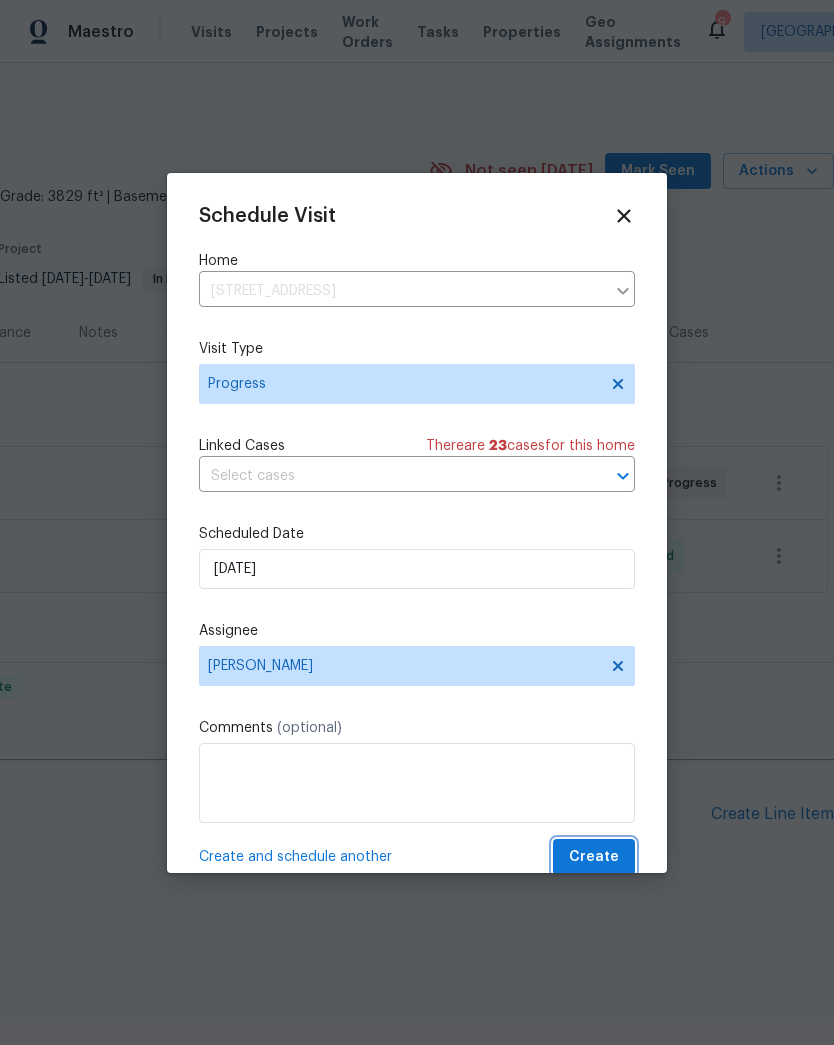 click on "Create" at bounding box center (594, 857) 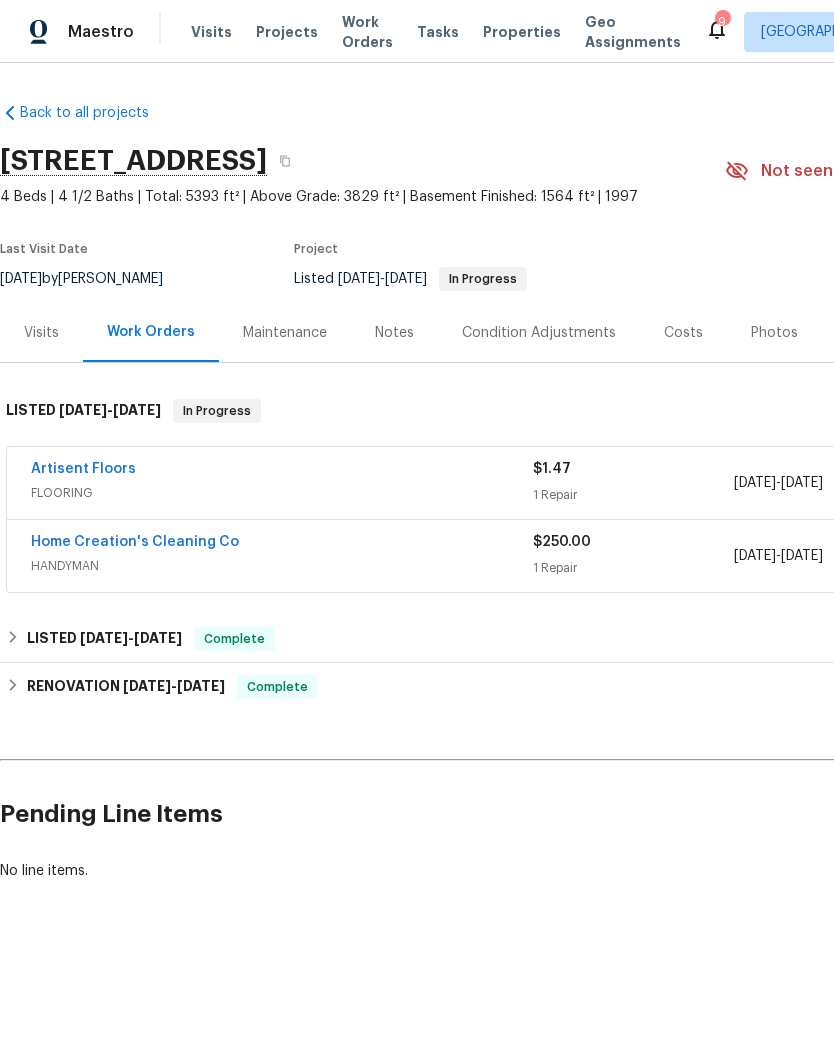 scroll, scrollTop: 0, scrollLeft: 0, axis: both 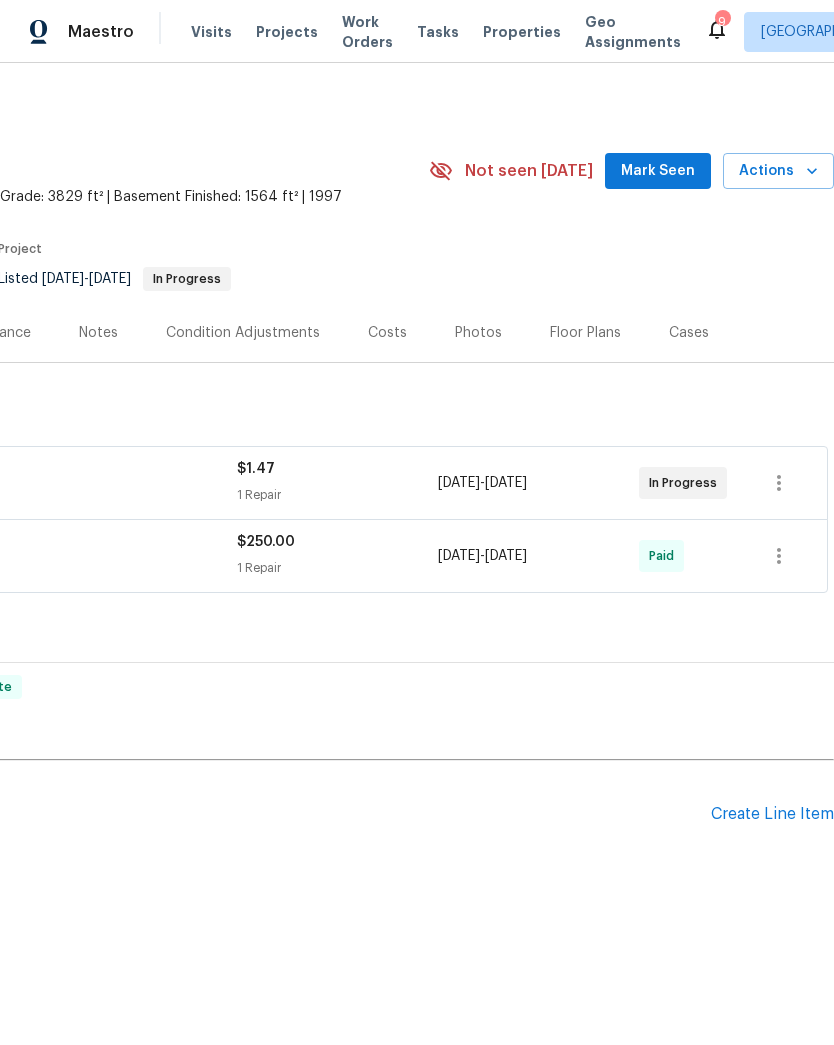 click 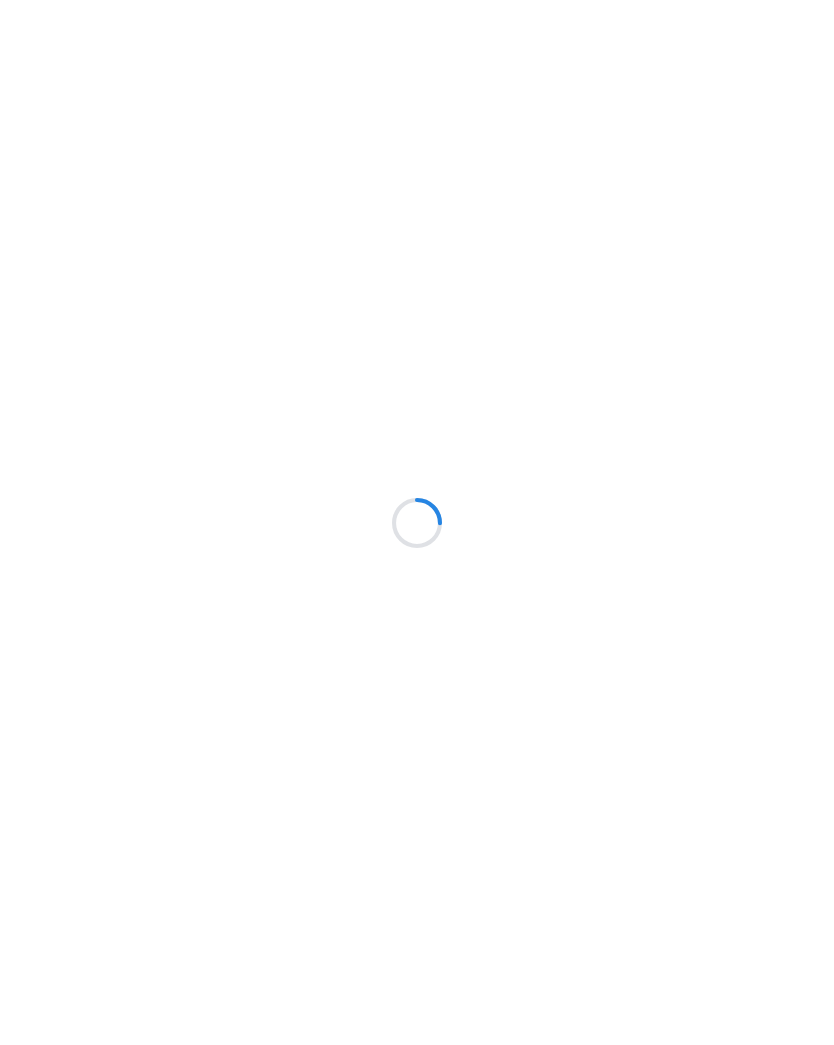 scroll, scrollTop: 0, scrollLeft: 0, axis: both 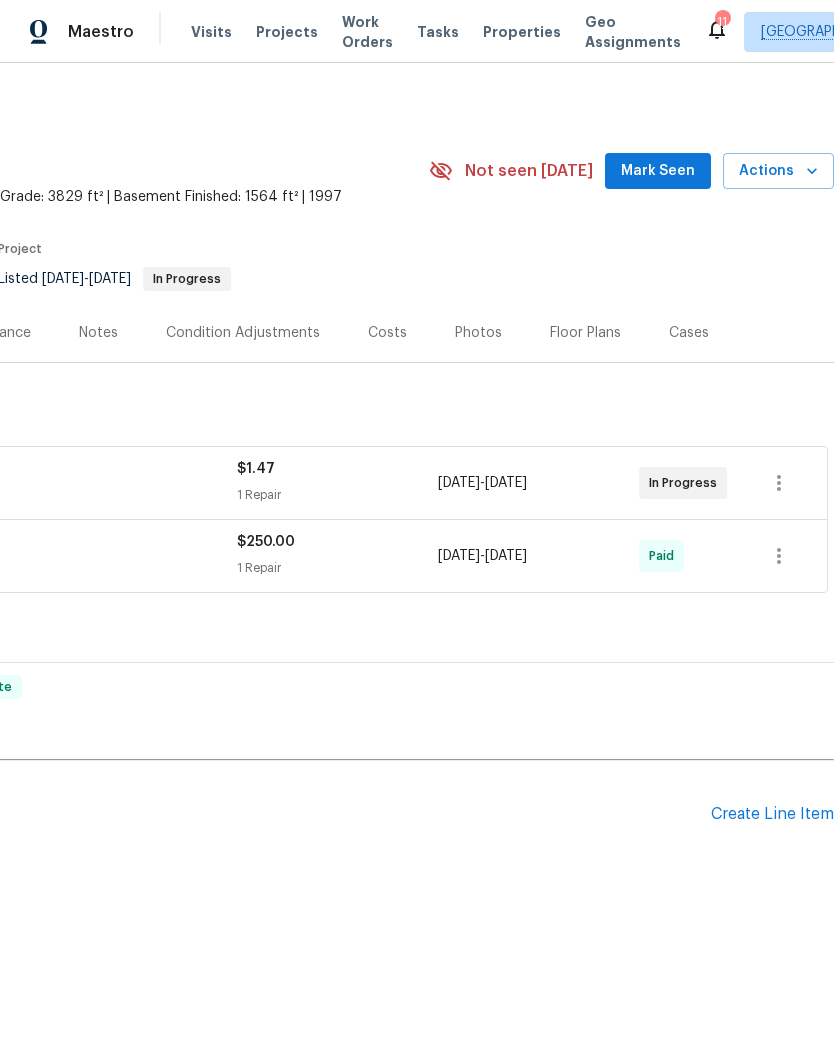 click 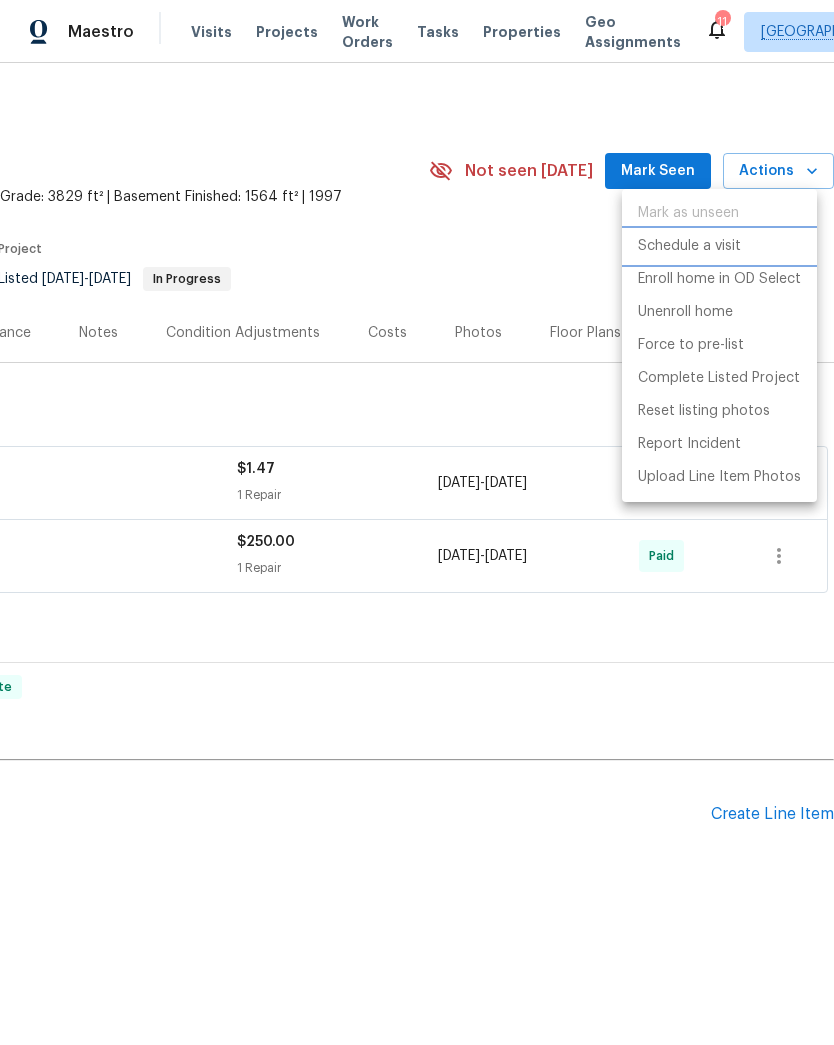 click on "Schedule a visit" at bounding box center (689, 246) 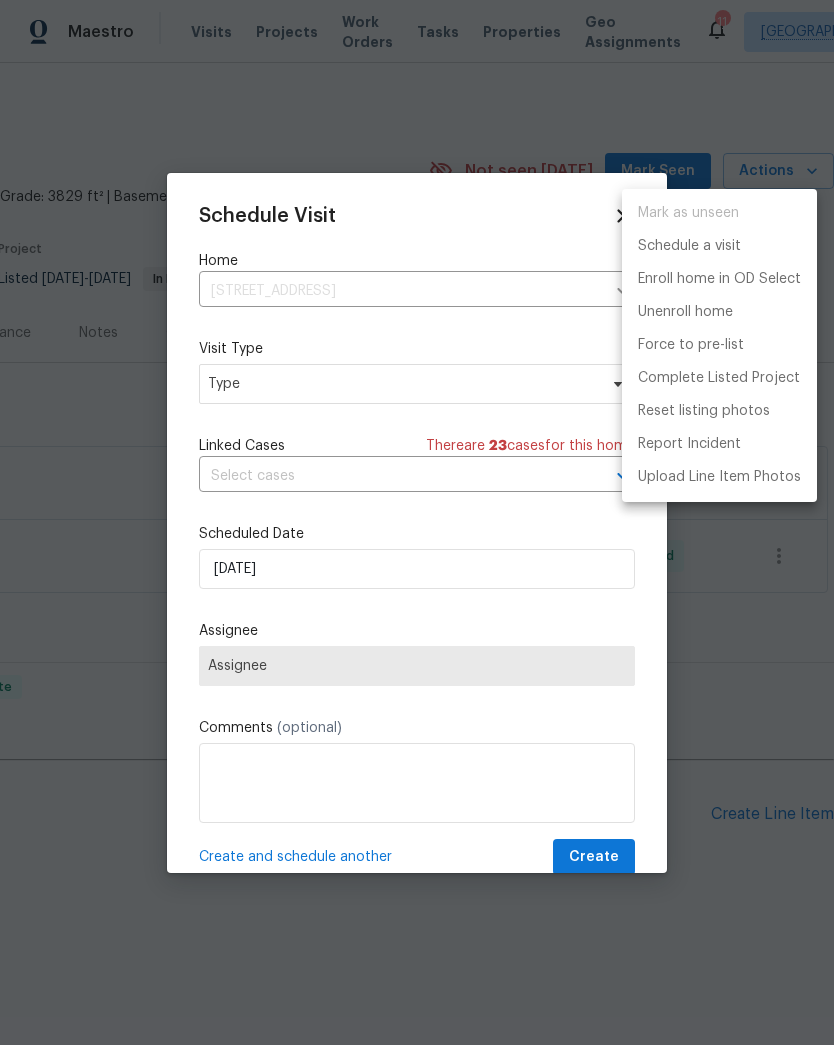 click at bounding box center (417, 522) 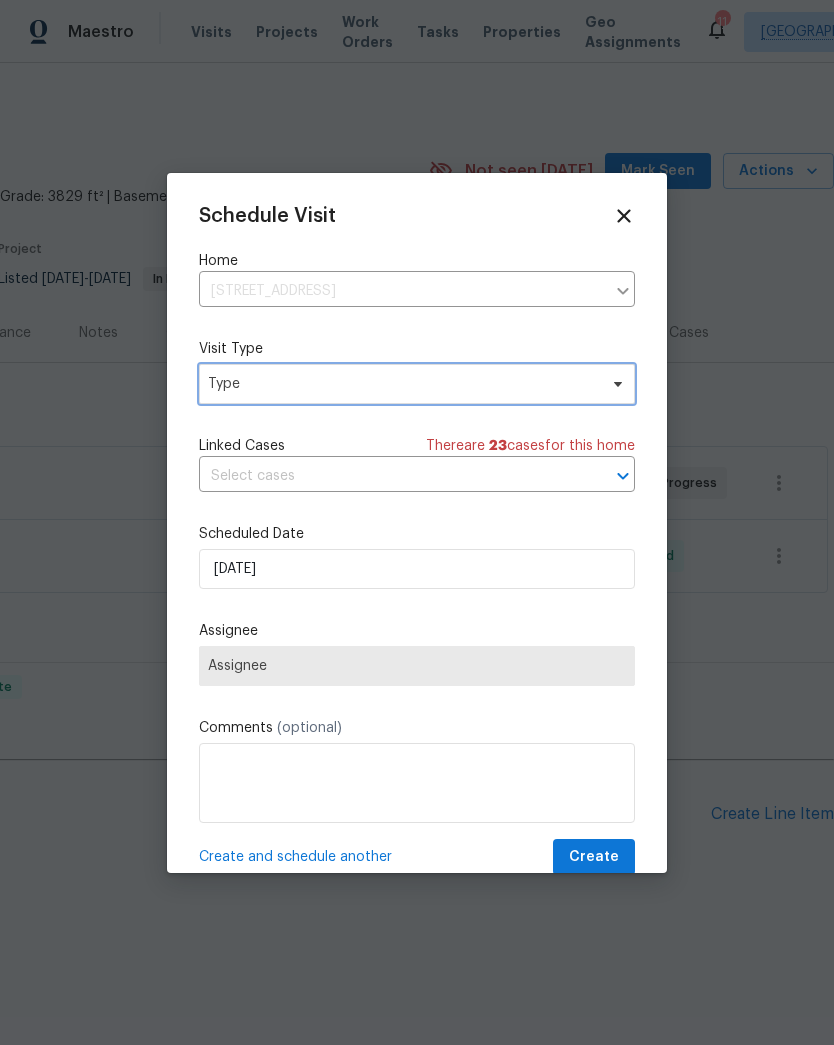 click on "Type" at bounding box center [402, 384] 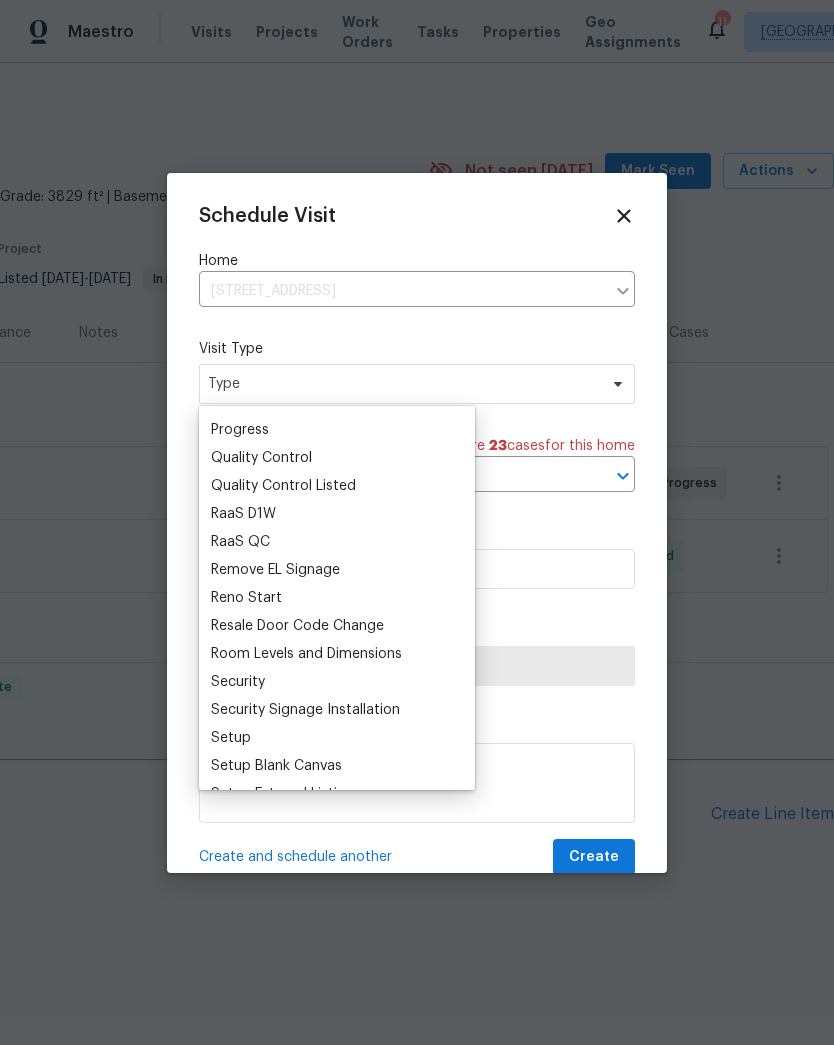 scroll, scrollTop: 1351, scrollLeft: 0, axis: vertical 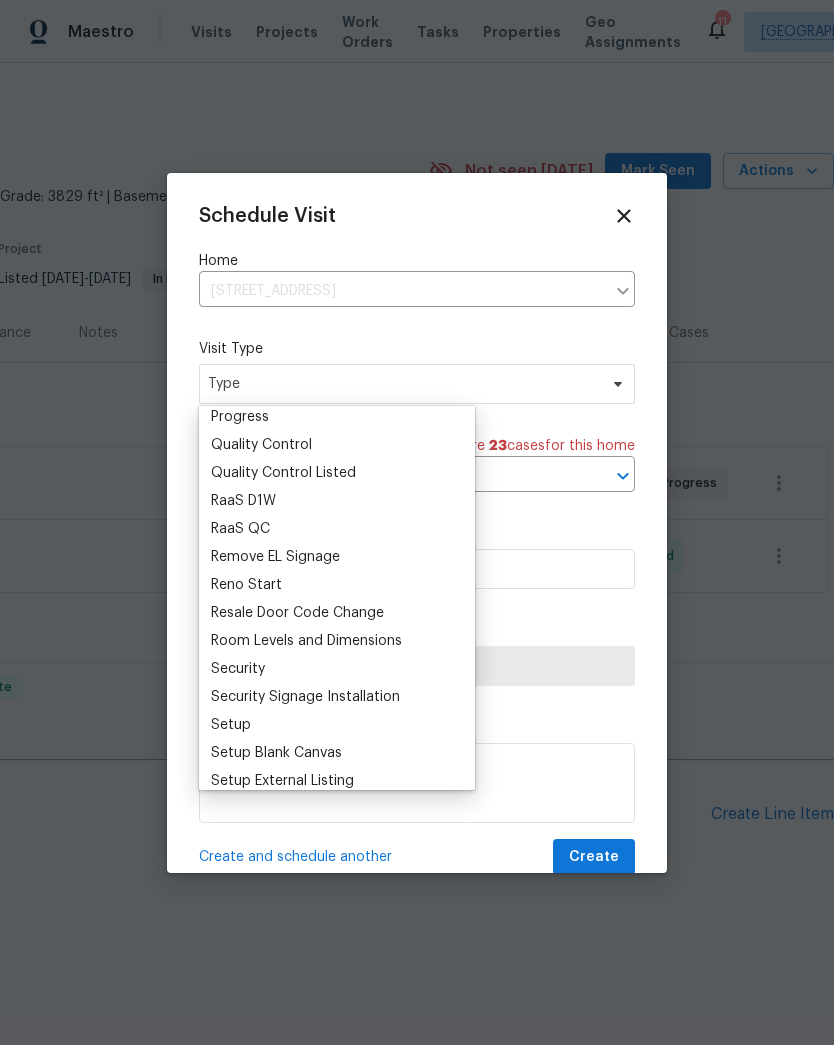 click on "Progress" at bounding box center [240, 417] 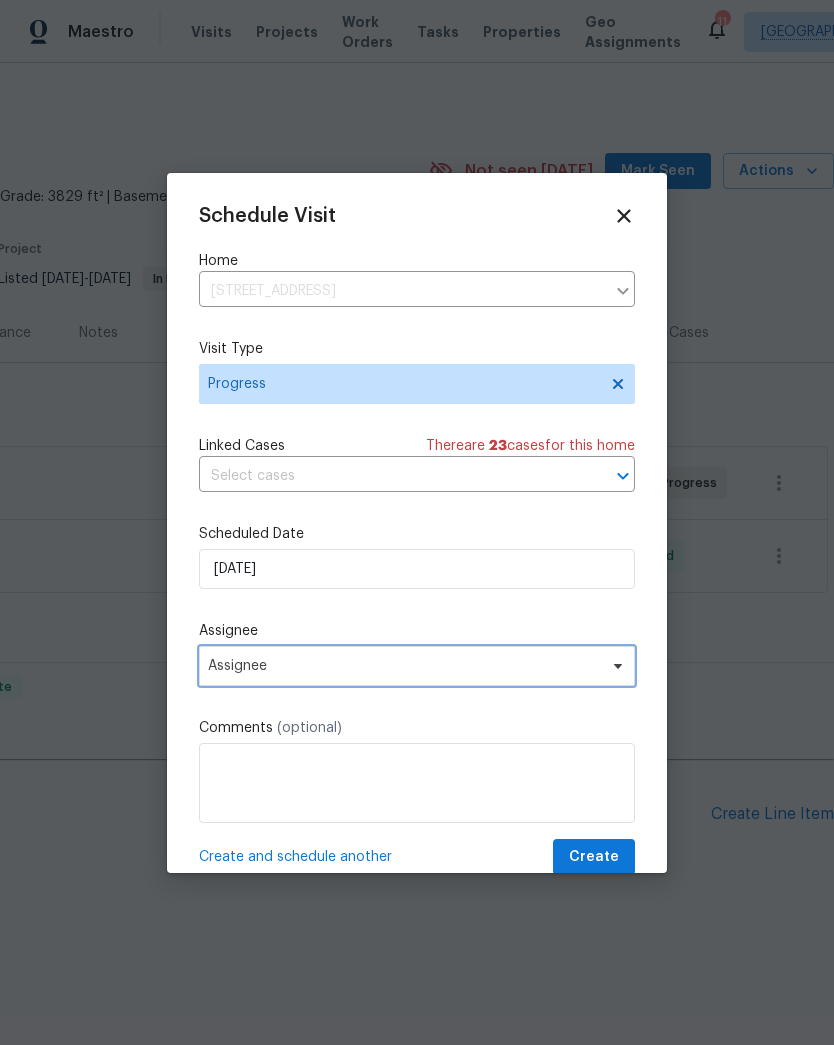 click on "Assignee" at bounding box center (404, 666) 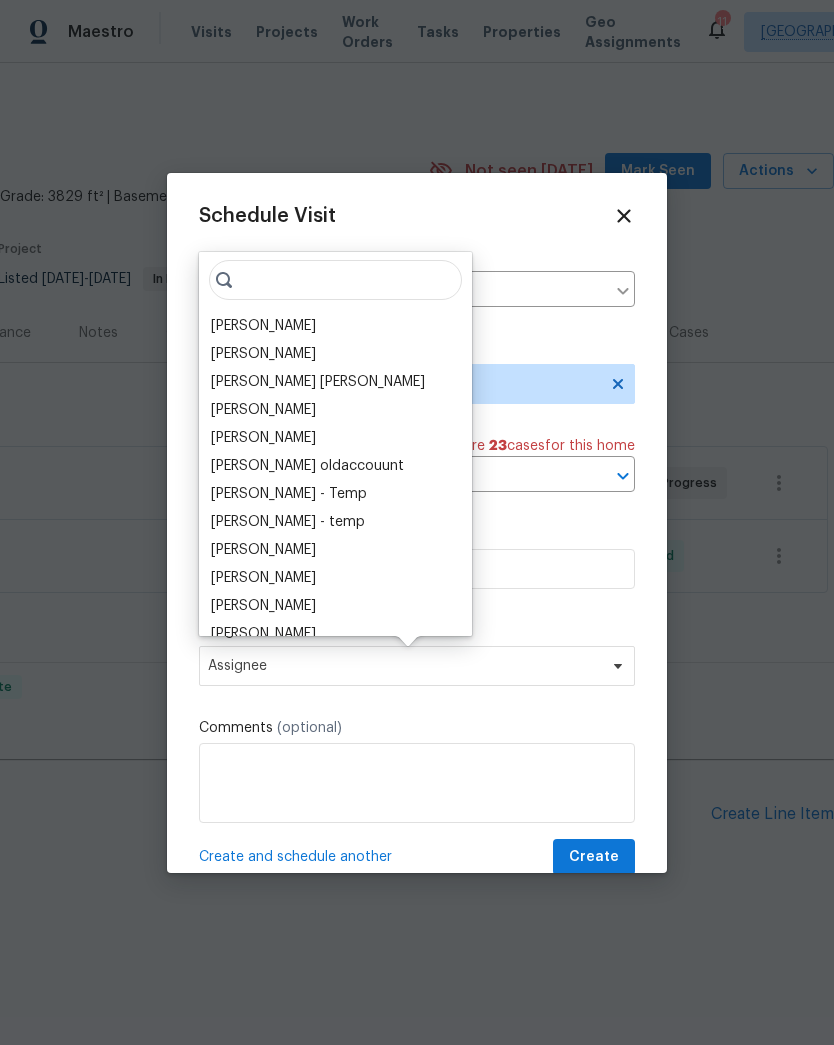 click on "[PERSON_NAME]" at bounding box center [263, 326] 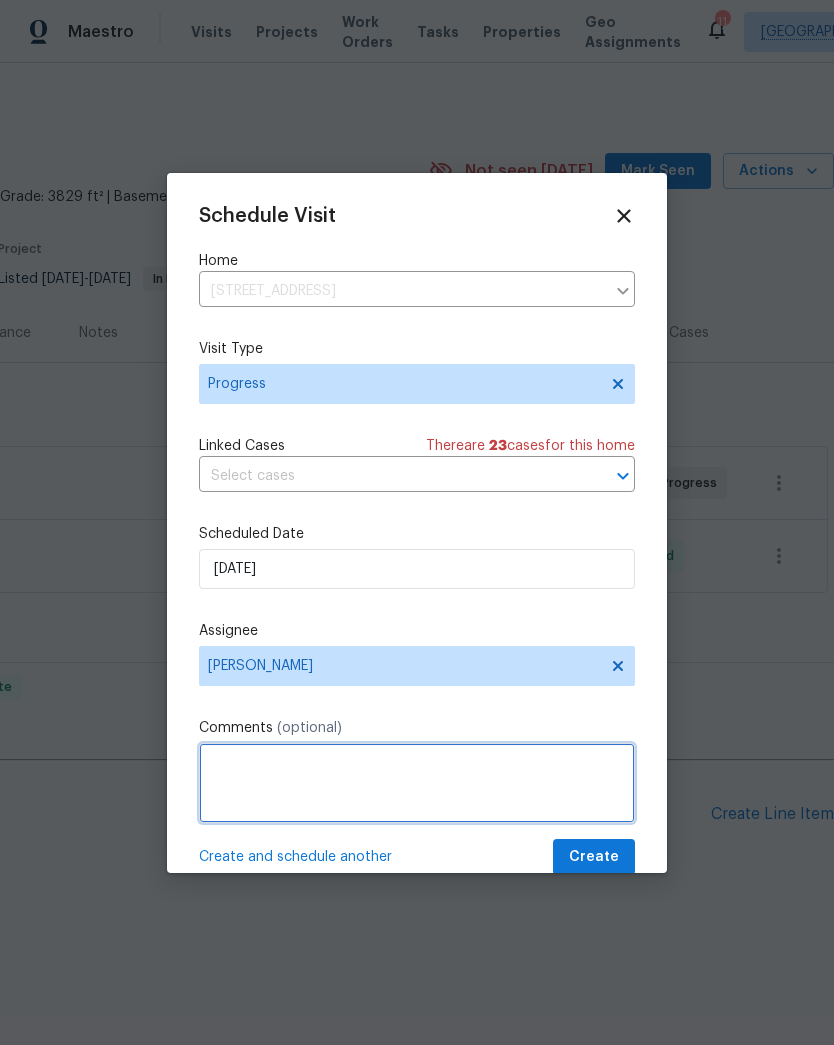 click at bounding box center (417, 783) 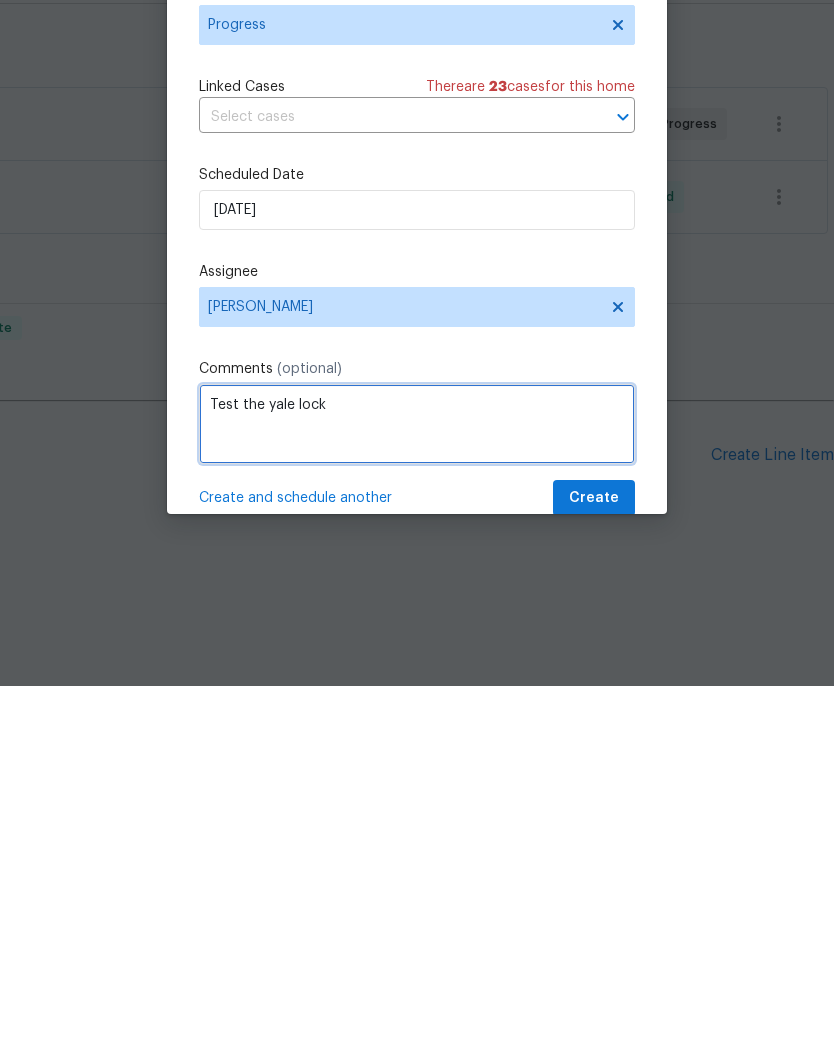 type on "Test the yale lock" 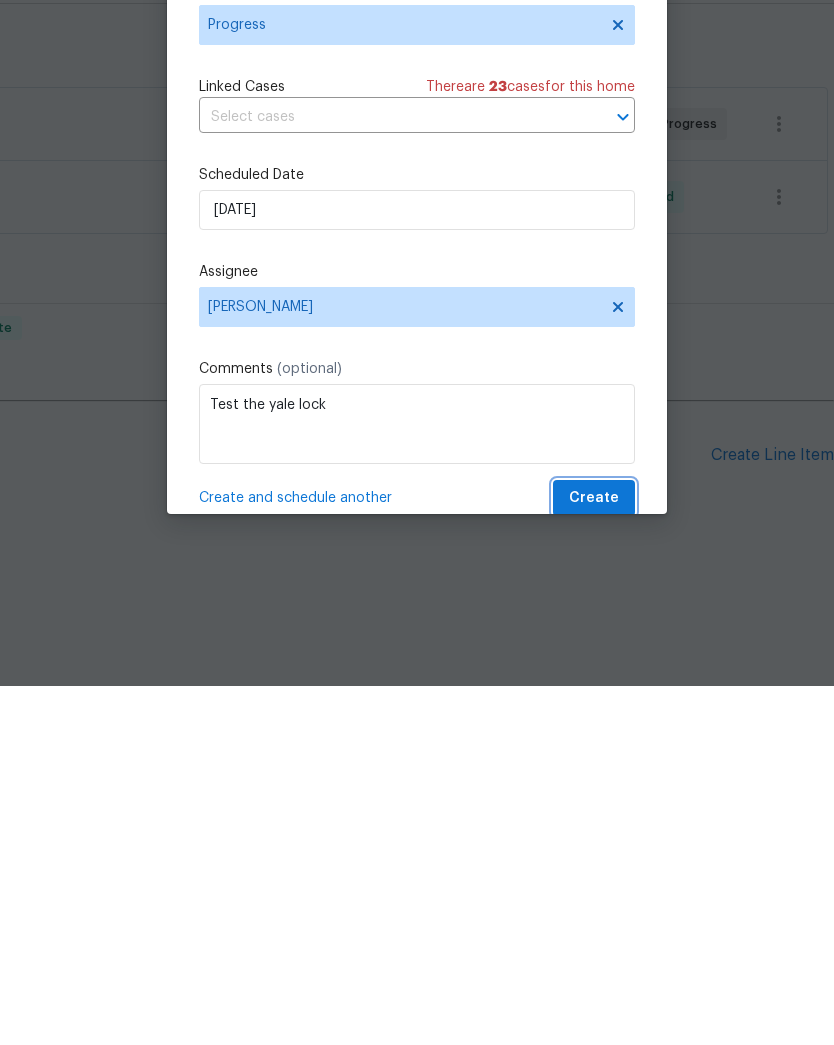 click on "Create" at bounding box center (594, 857) 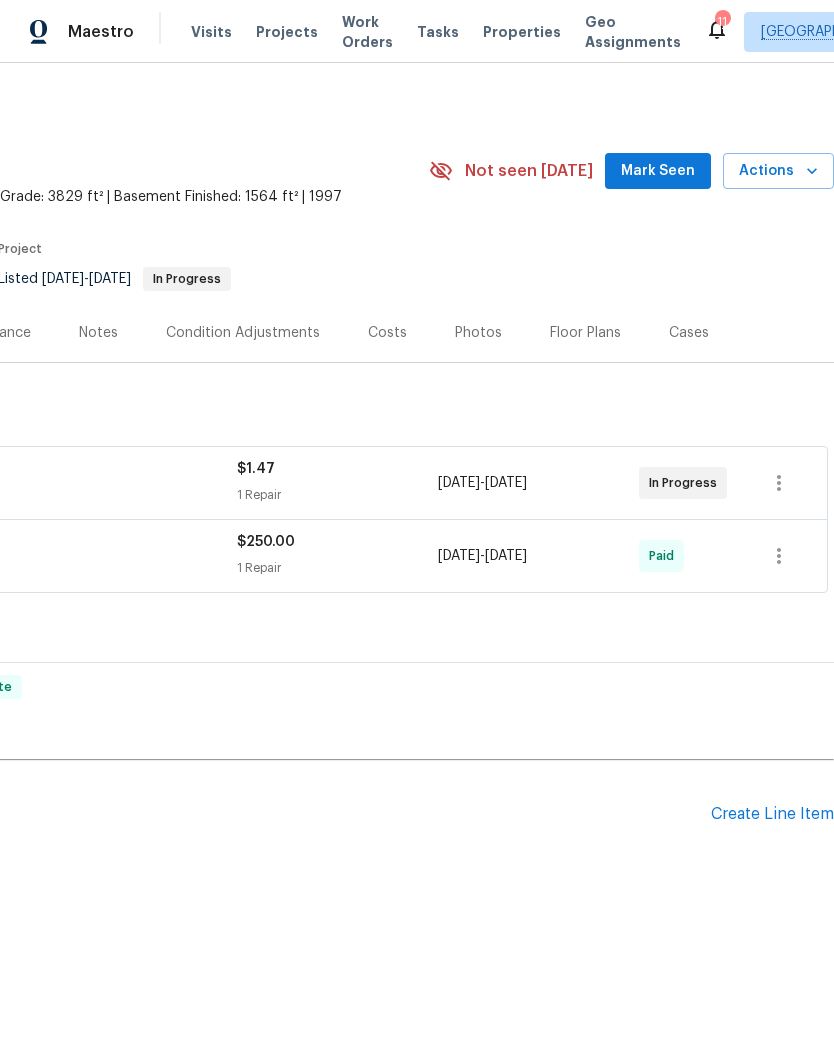 click 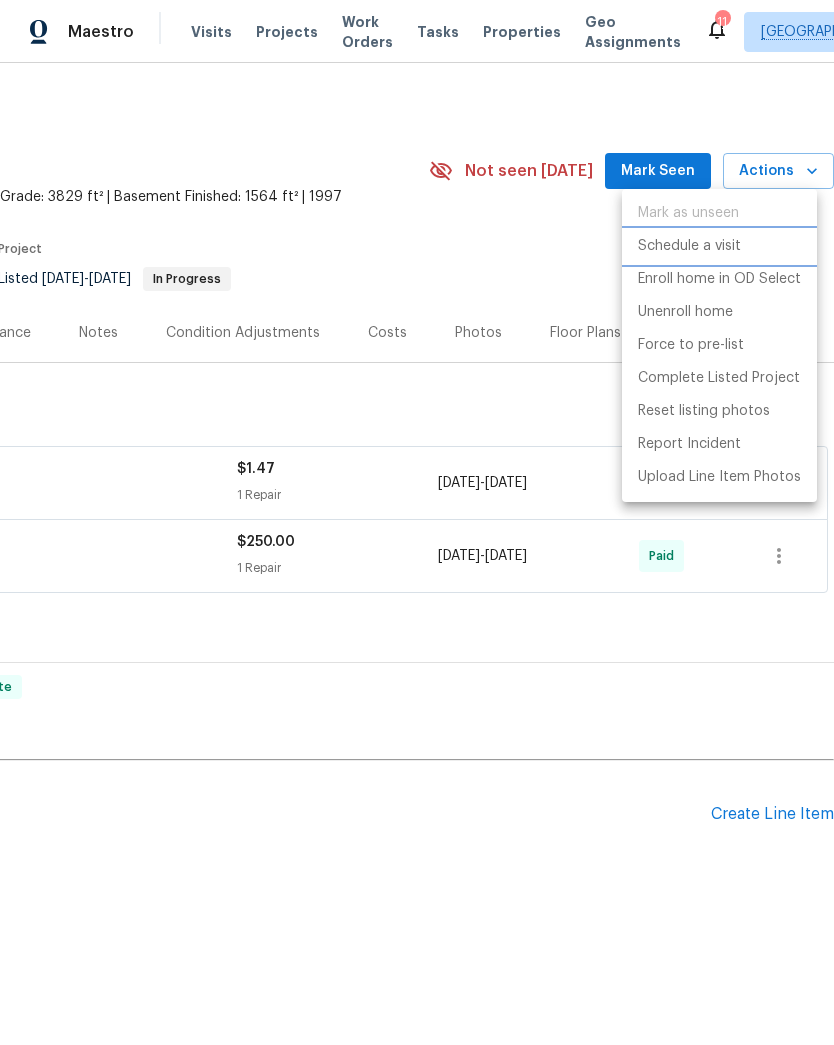 click on "Schedule a visit" at bounding box center (689, 246) 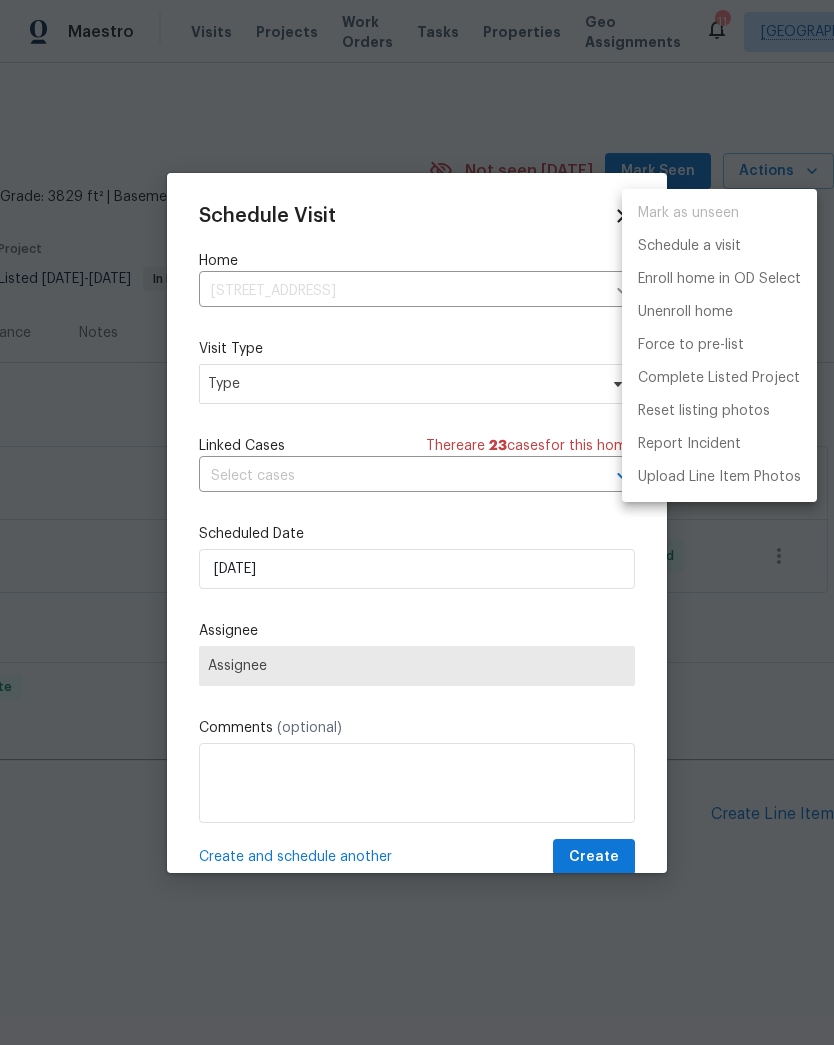 click at bounding box center [417, 522] 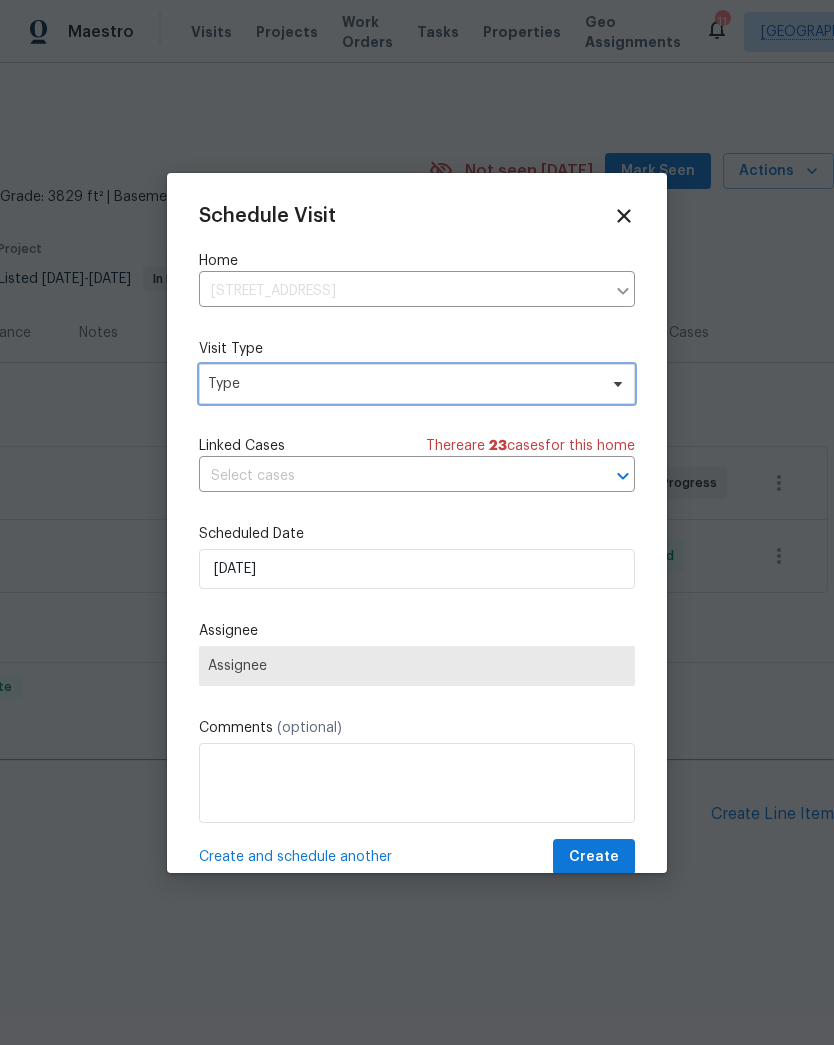 click on "Type" at bounding box center [402, 384] 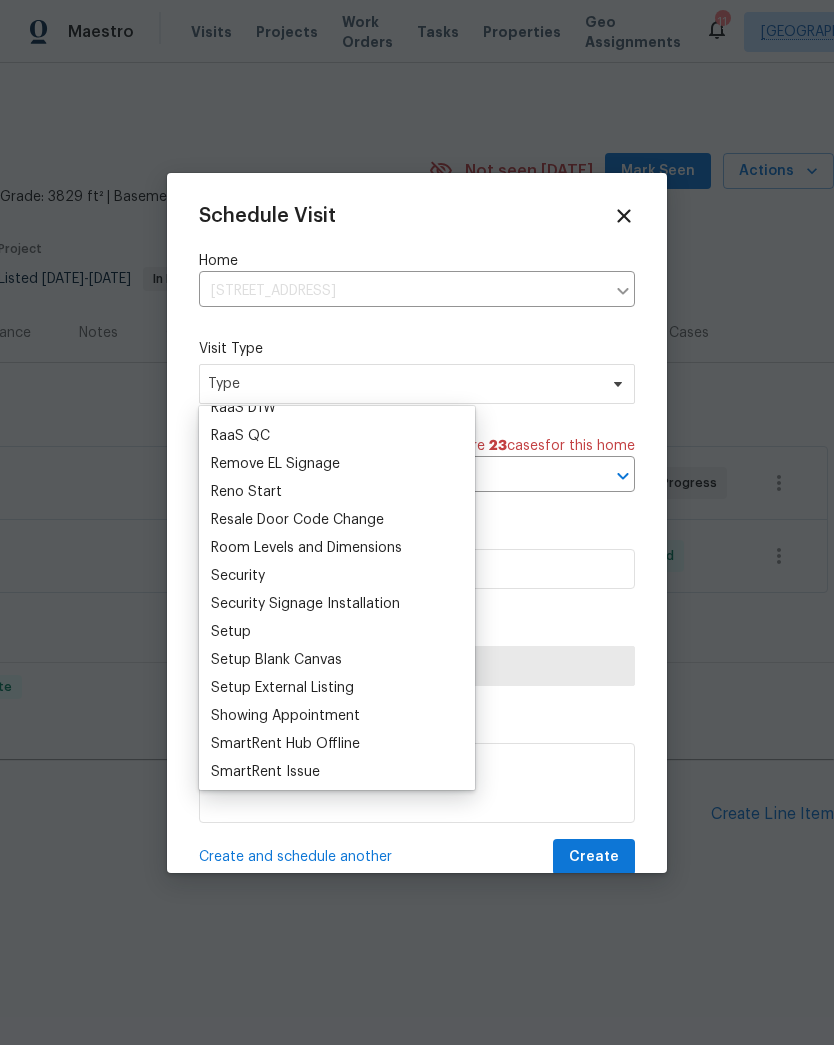 scroll, scrollTop: 1480, scrollLeft: 0, axis: vertical 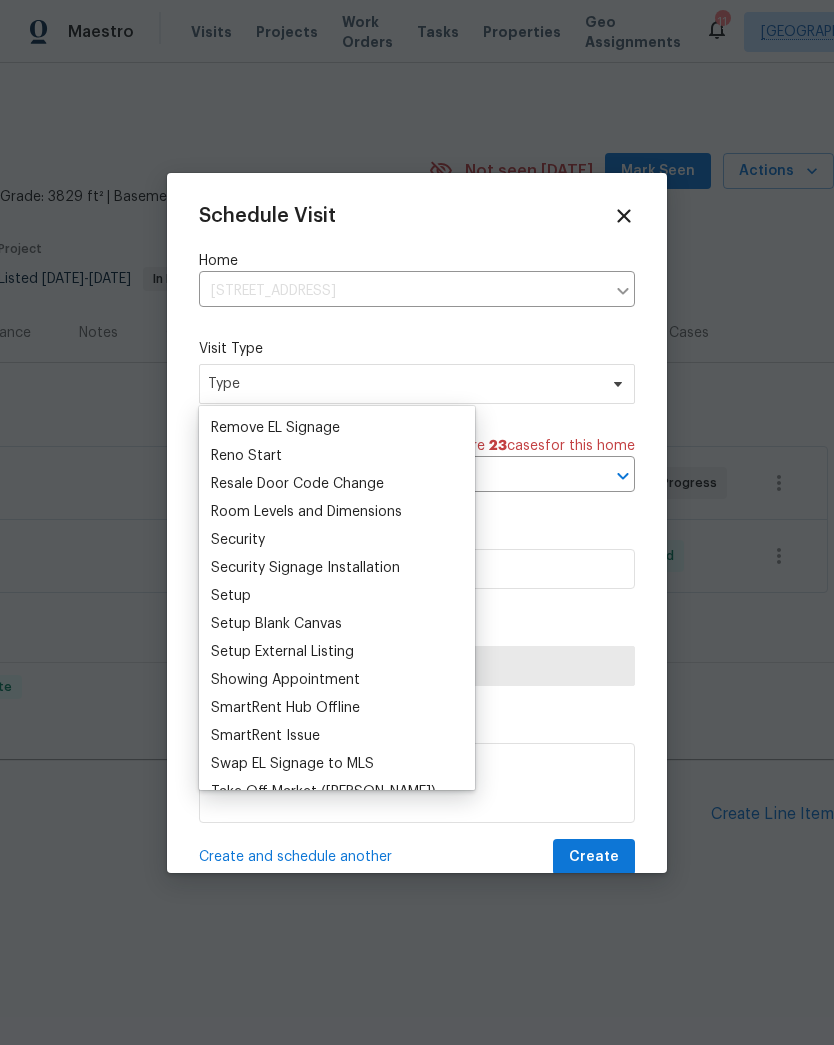 click on "Setup" at bounding box center [231, 596] 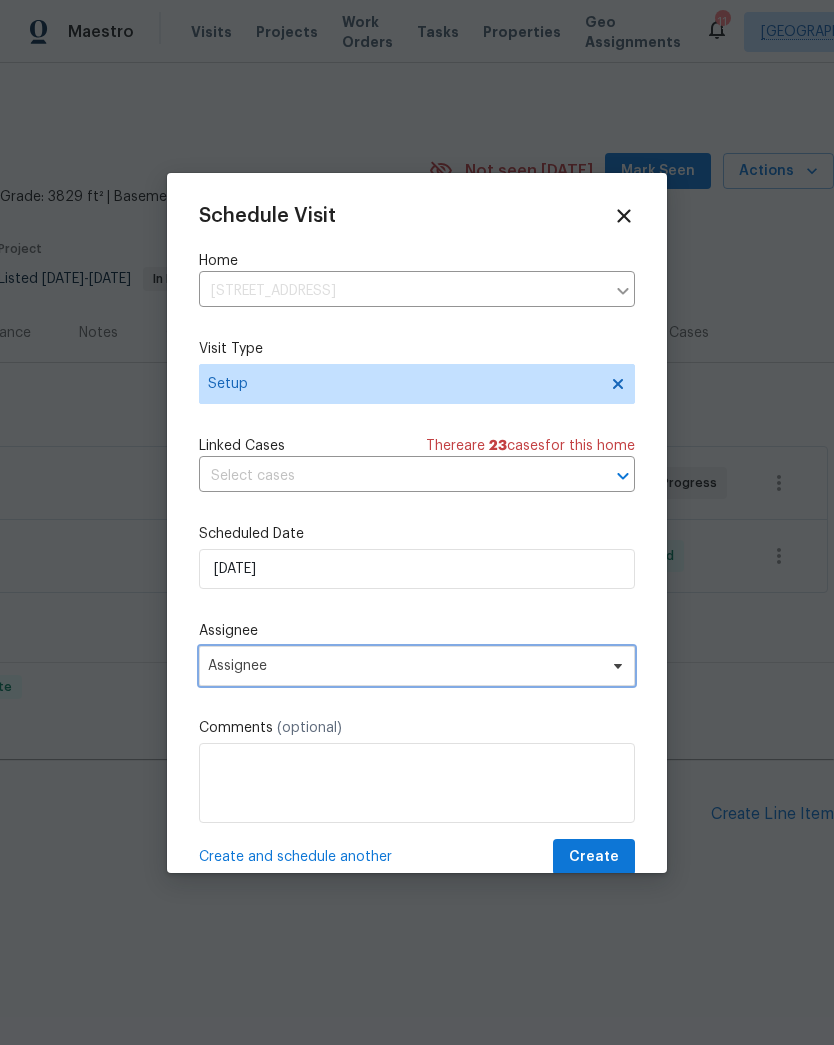 click on "Assignee" at bounding box center (404, 666) 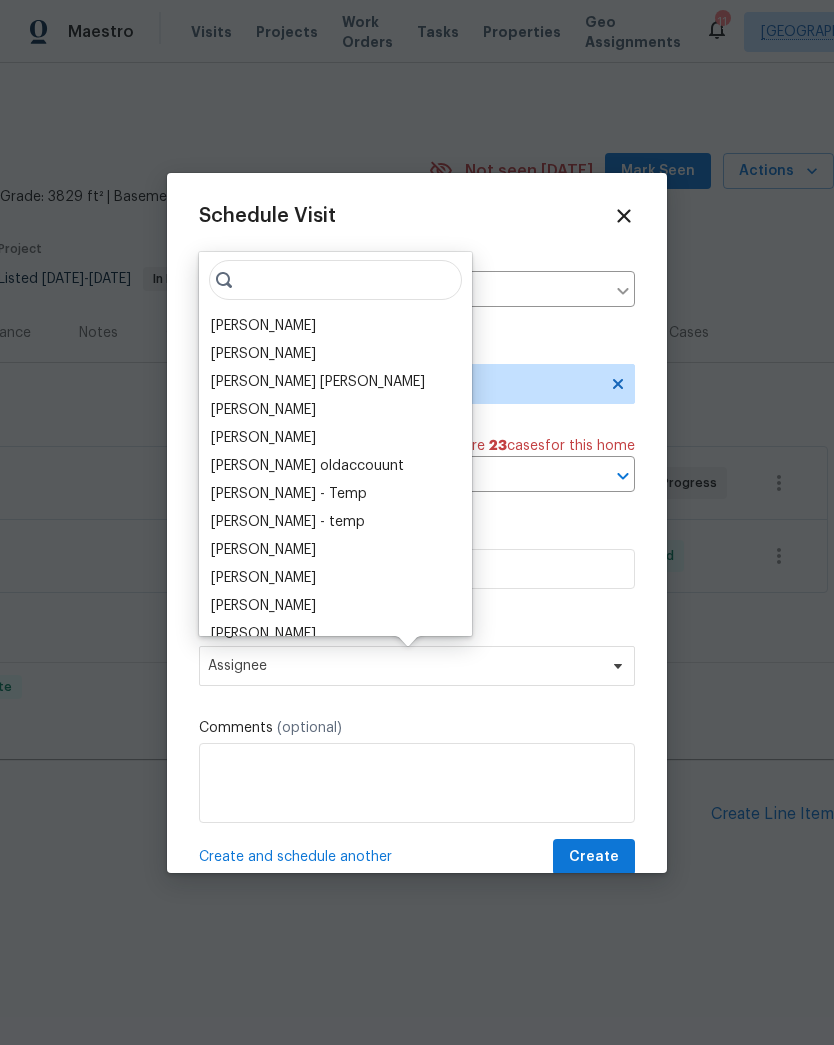 click on "[PERSON_NAME]" at bounding box center (263, 326) 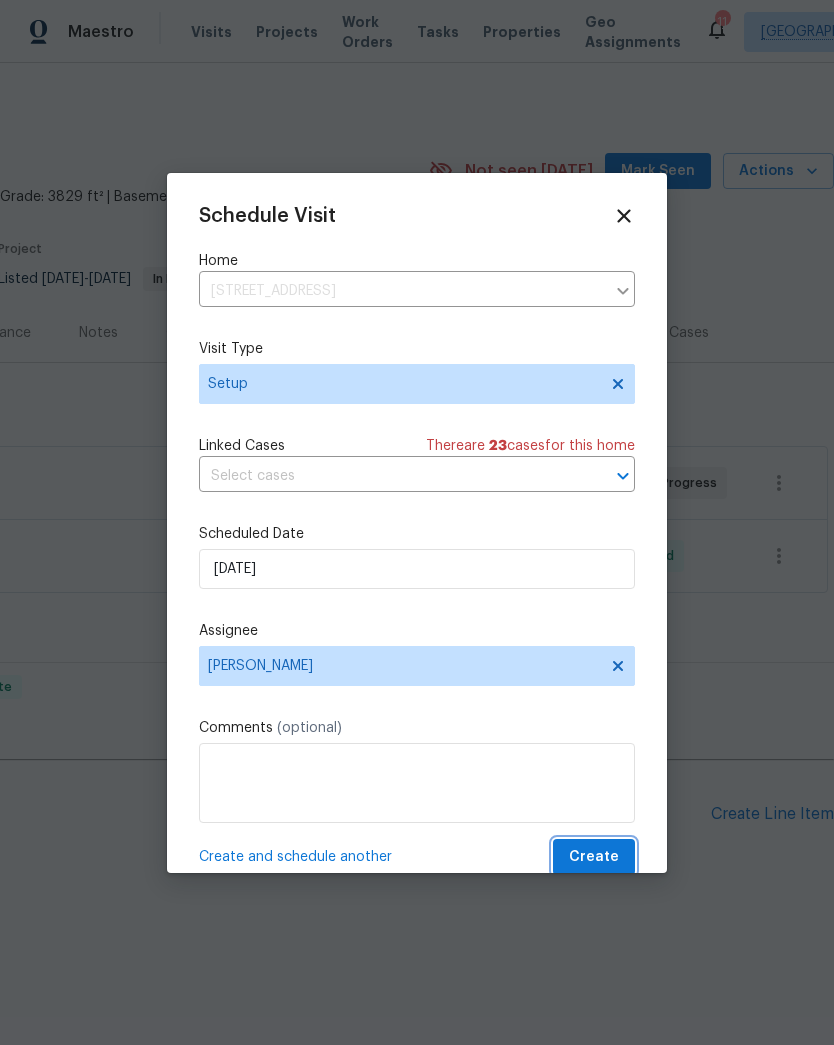 click on "Create" at bounding box center (594, 857) 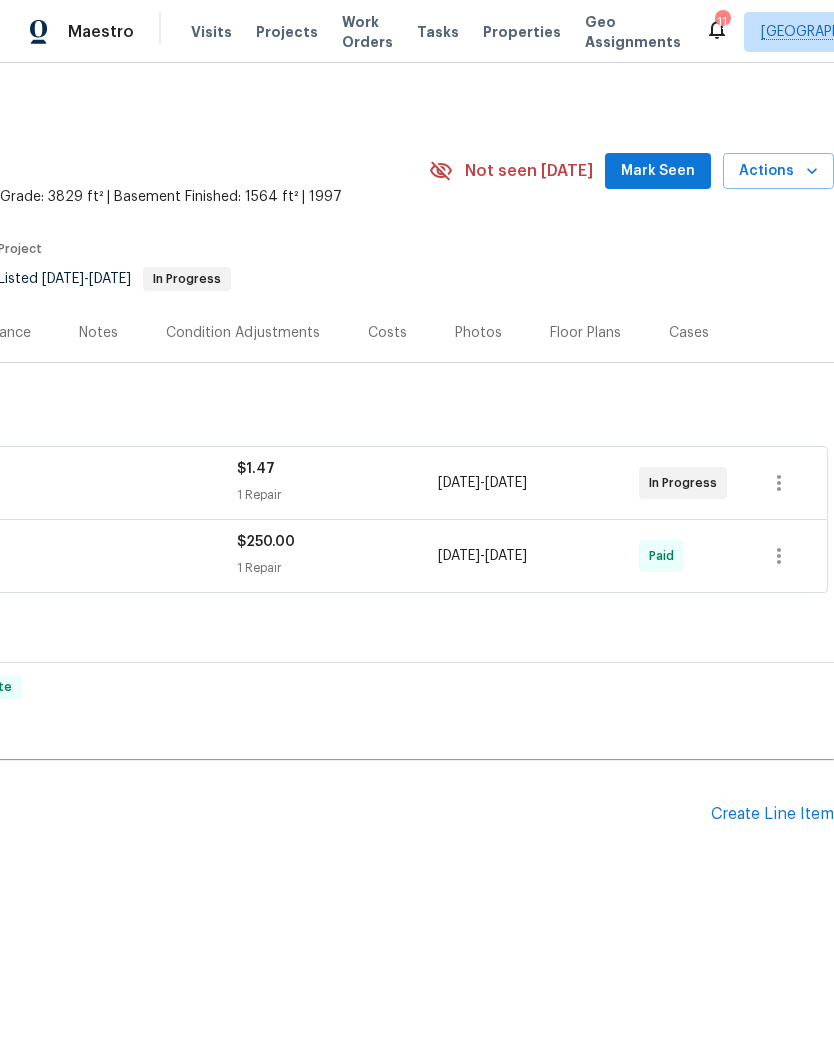 click 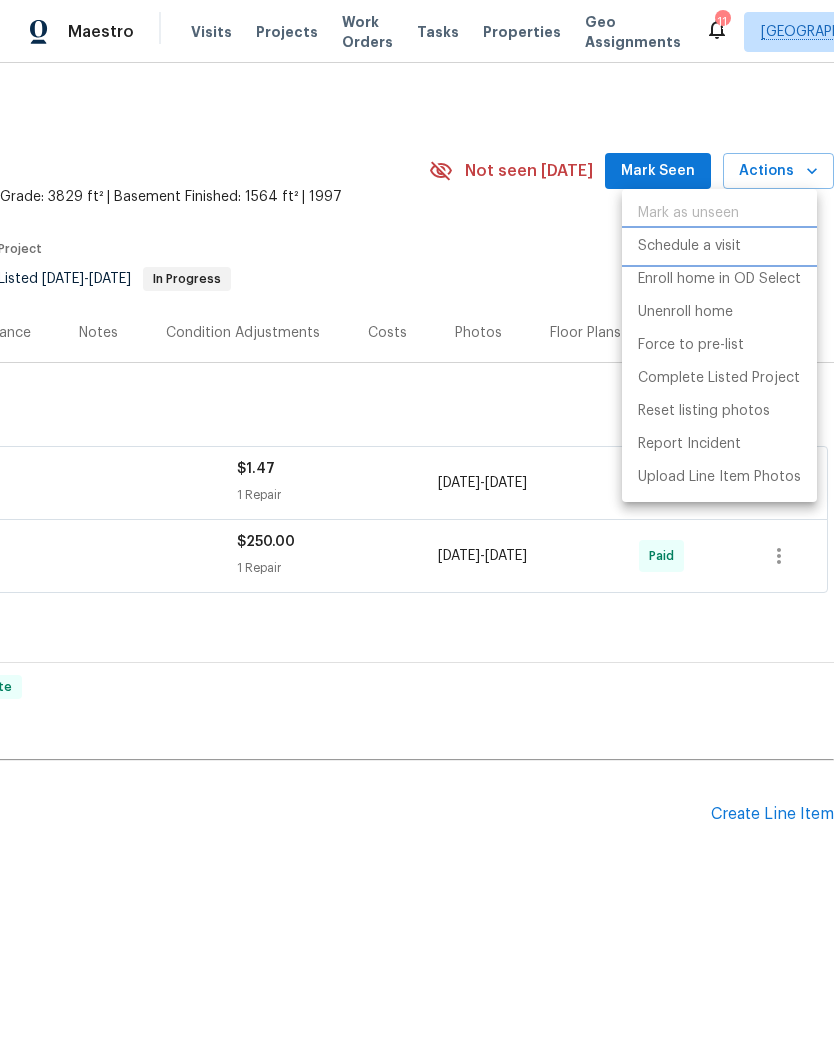 click on "Schedule a visit" at bounding box center [689, 246] 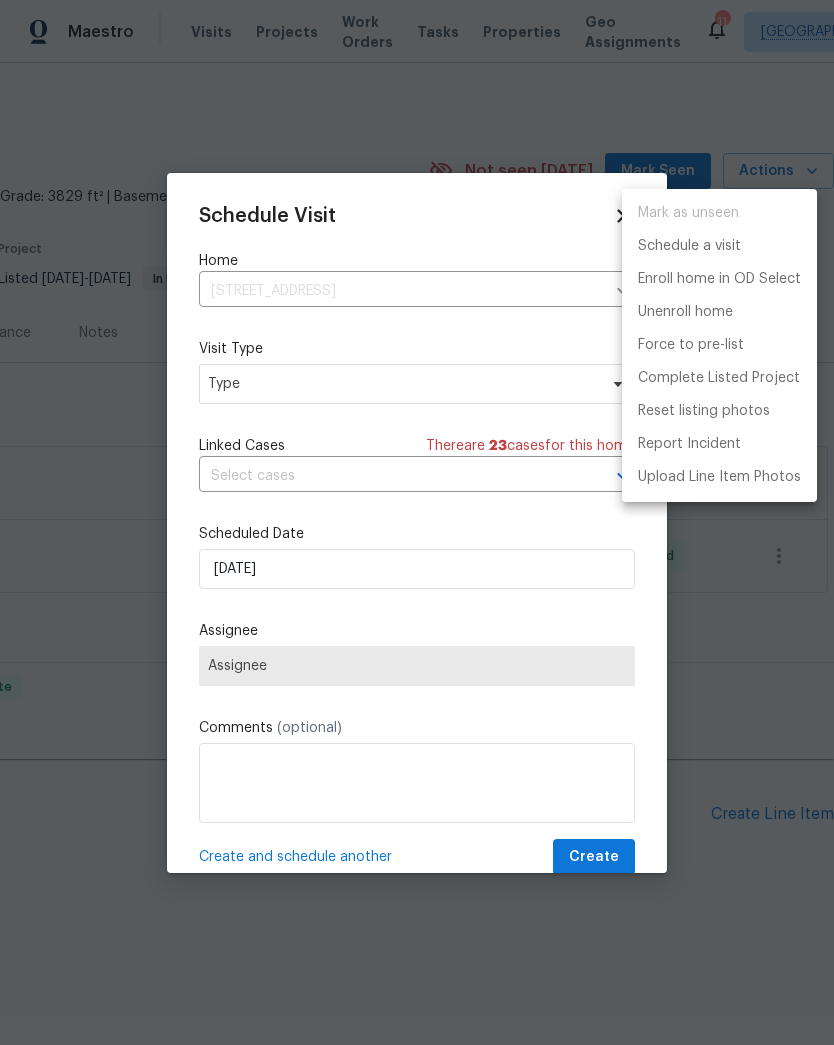 click at bounding box center [417, 522] 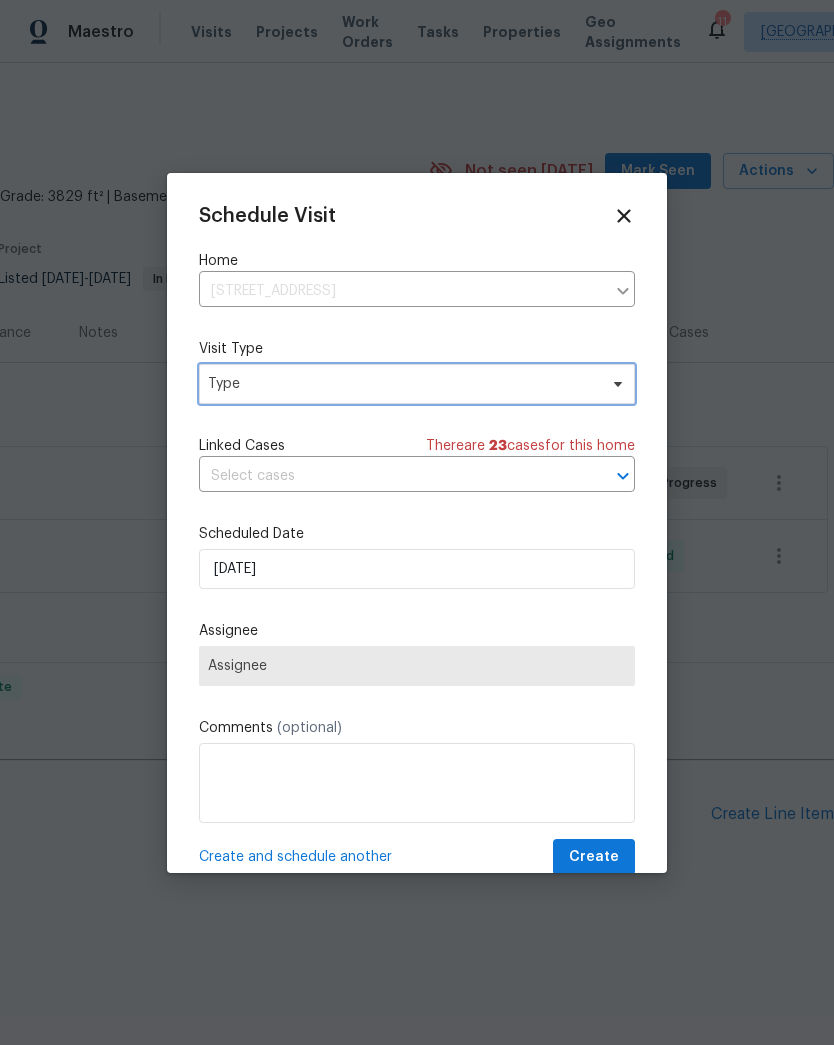click on "Type" at bounding box center (402, 384) 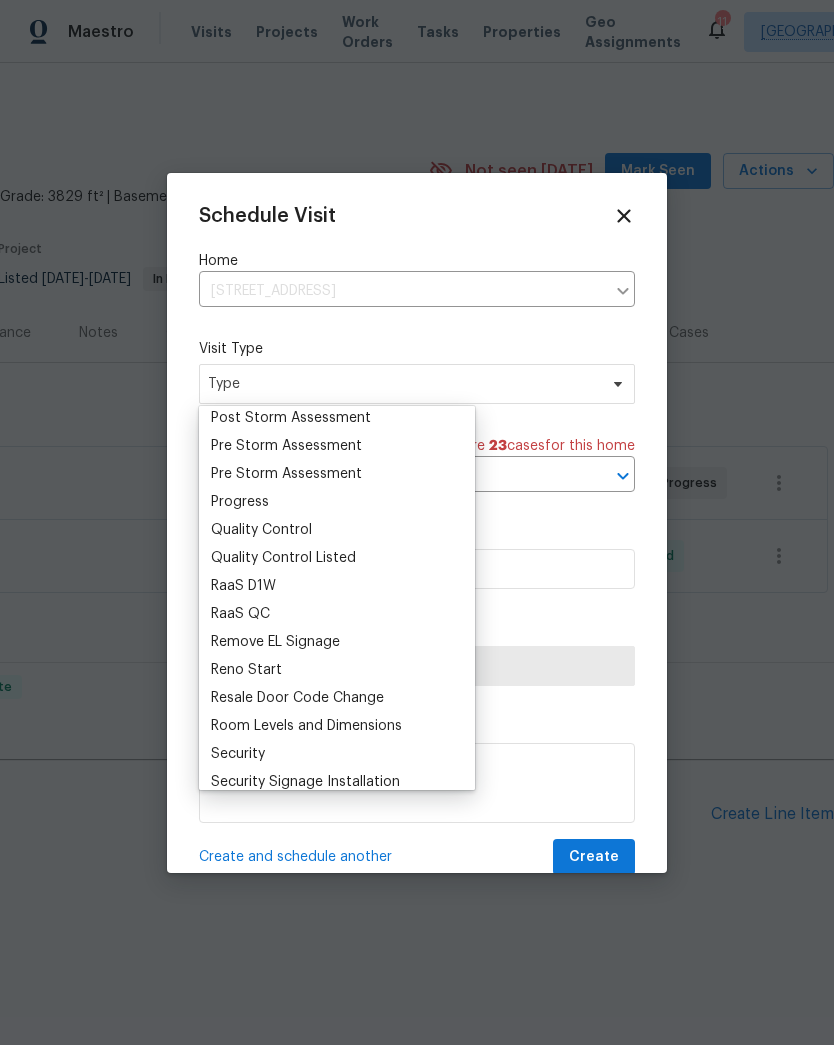 scroll, scrollTop: 1265, scrollLeft: 0, axis: vertical 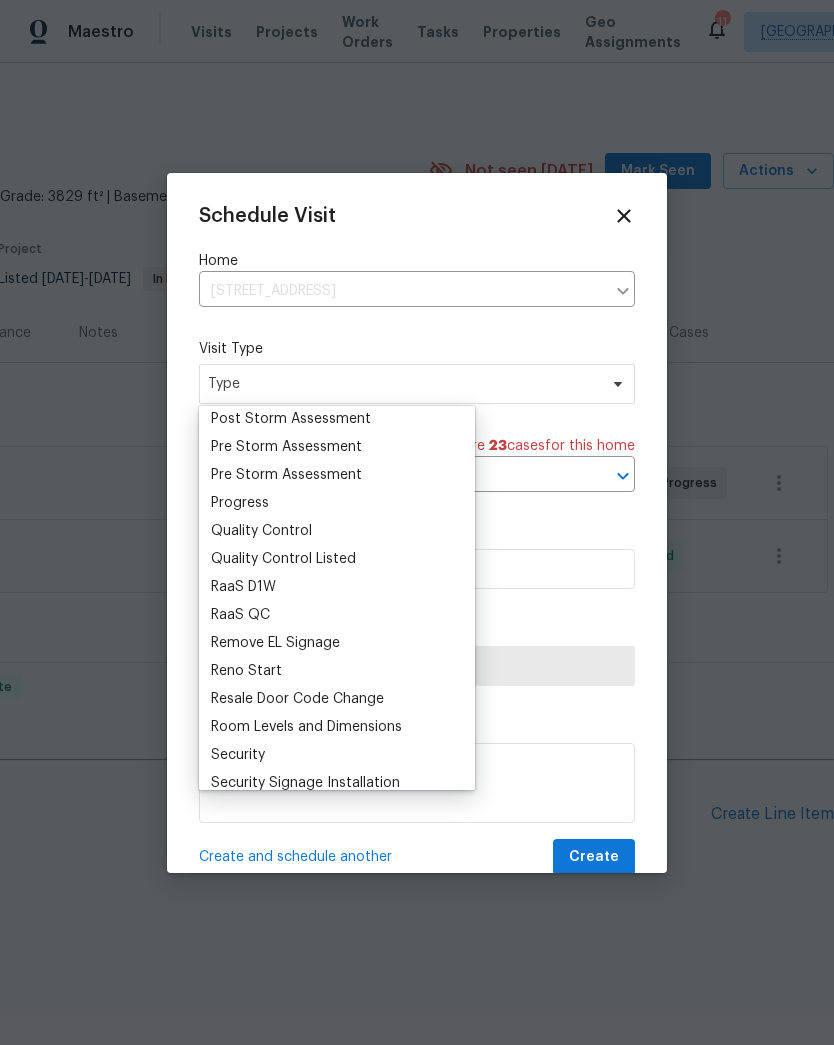 click on "Progress" at bounding box center (240, 503) 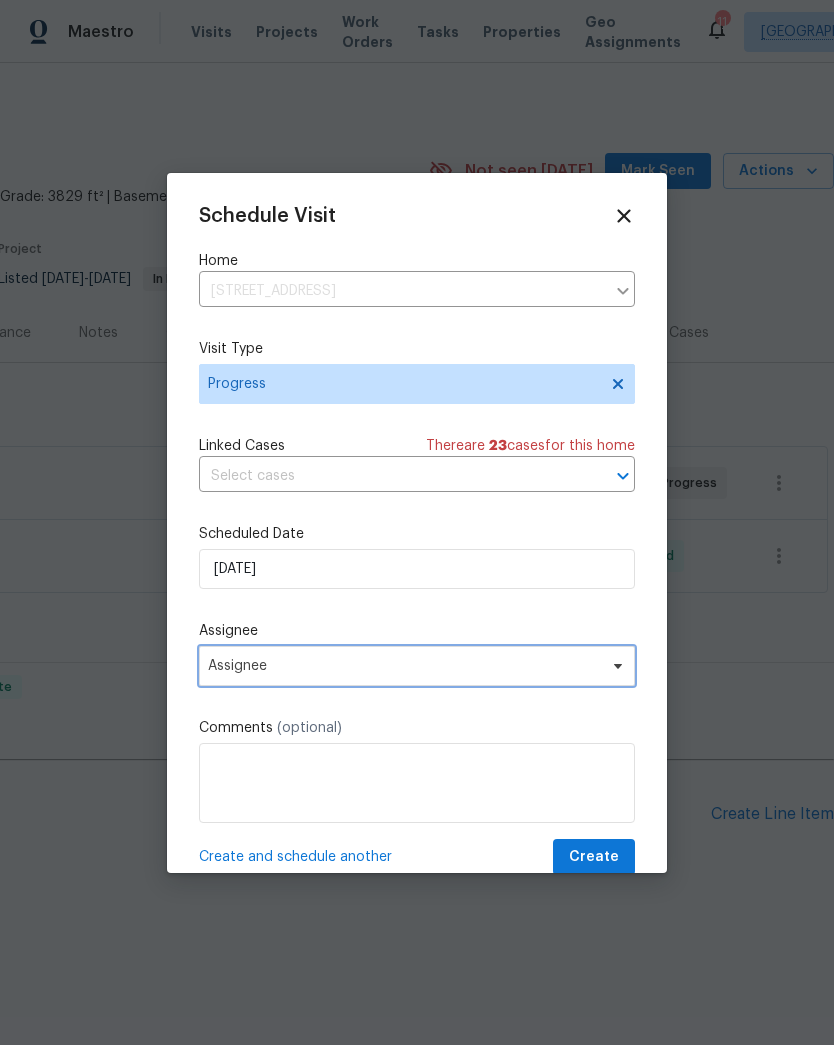click on "Assignee" at bounding box center [404, 666] 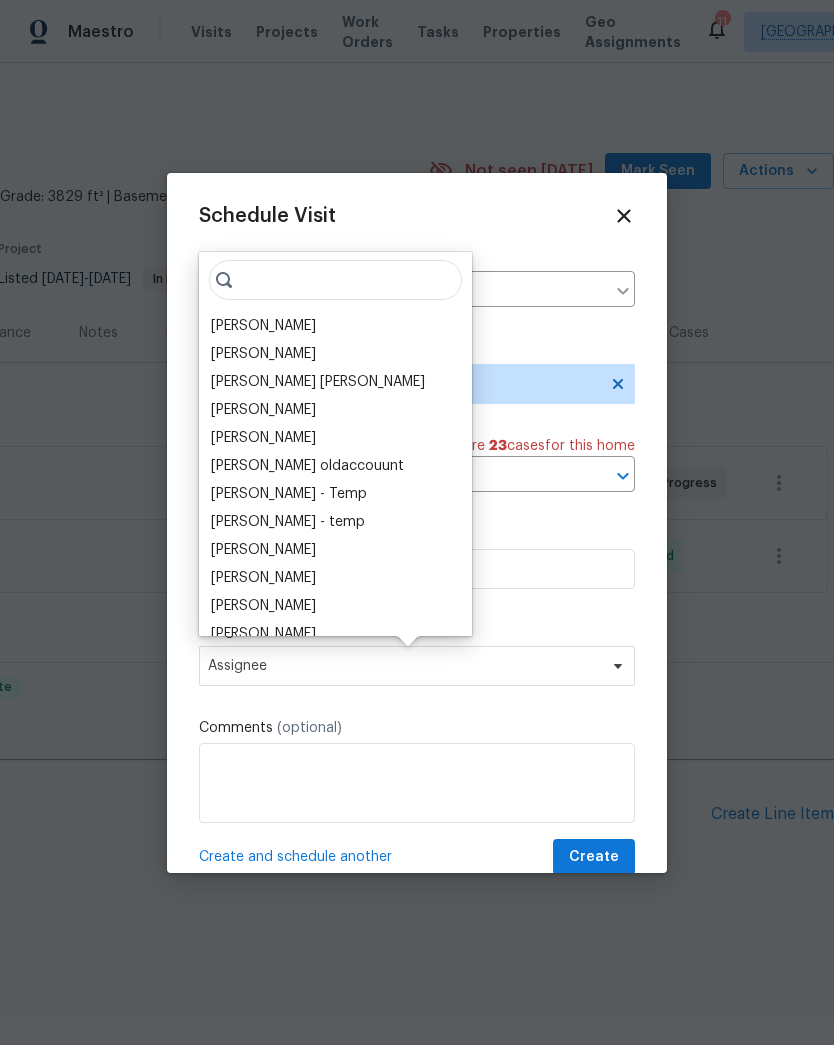 click on "[PERSON_NAME]" at bounding box center [263, 326] 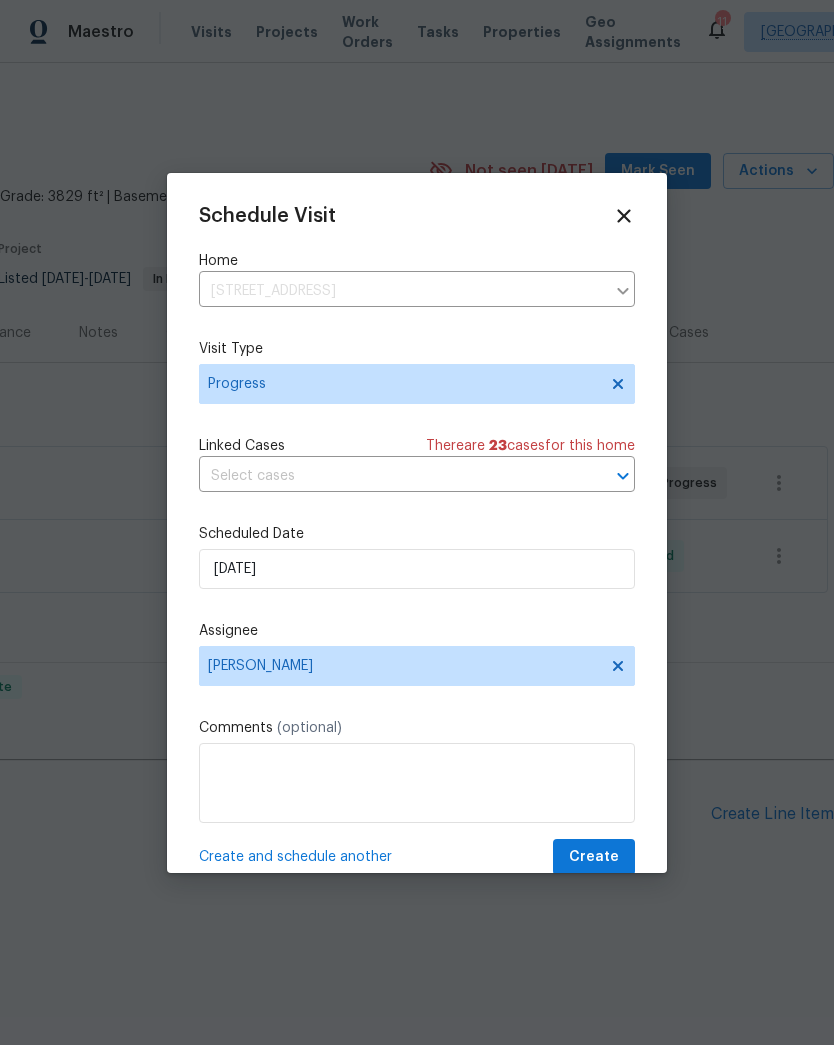 click on "Create" at bounding box center (594, 857) 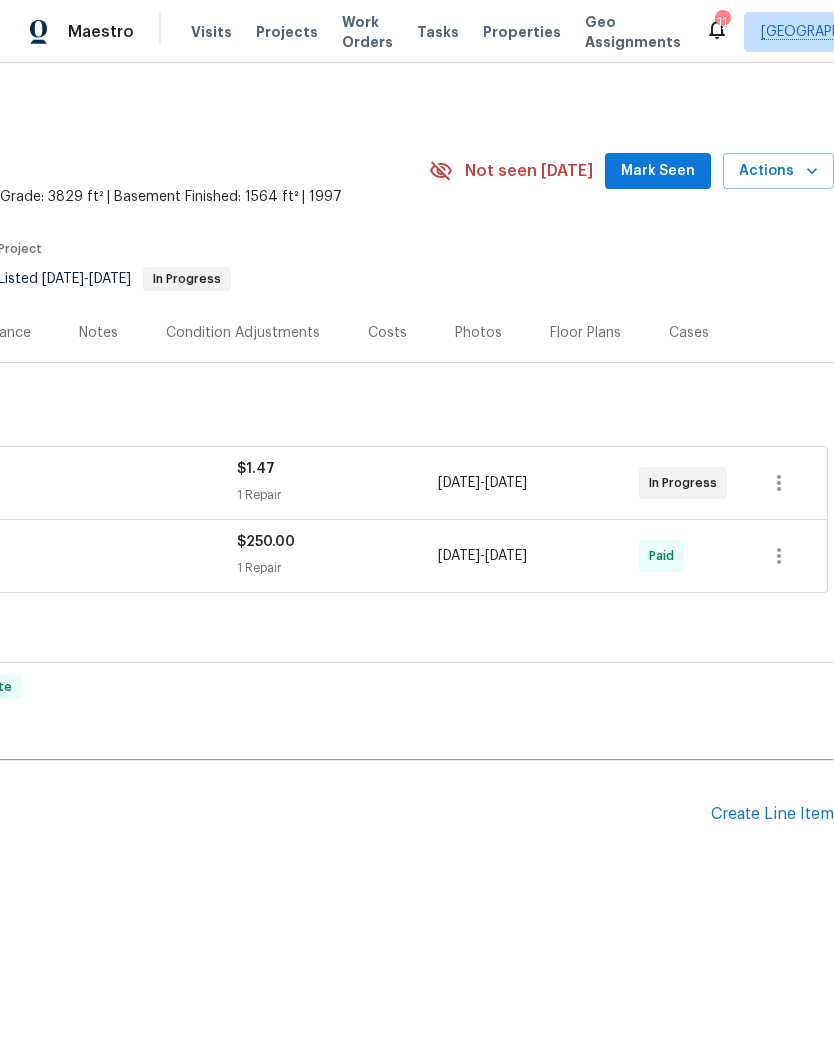 click on "Visits" at bounding box center (211, 32) 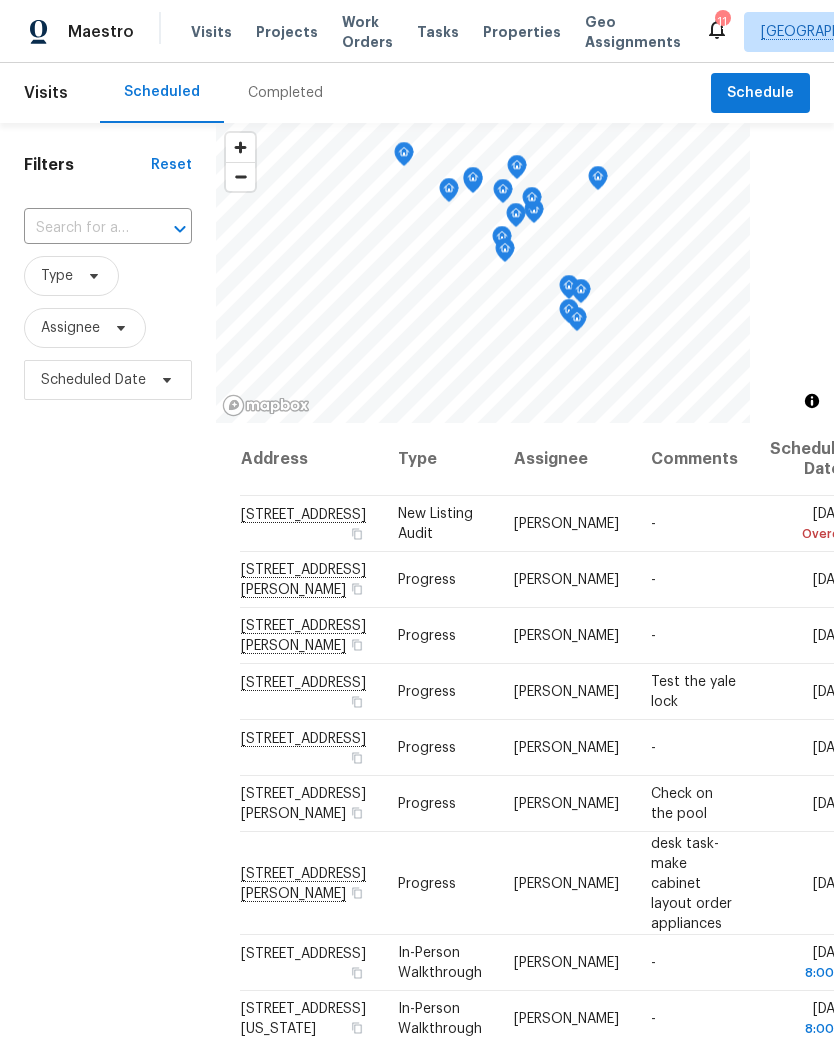 scroll, scrollTop: 6, scrollLeft: 0, axis: vertical 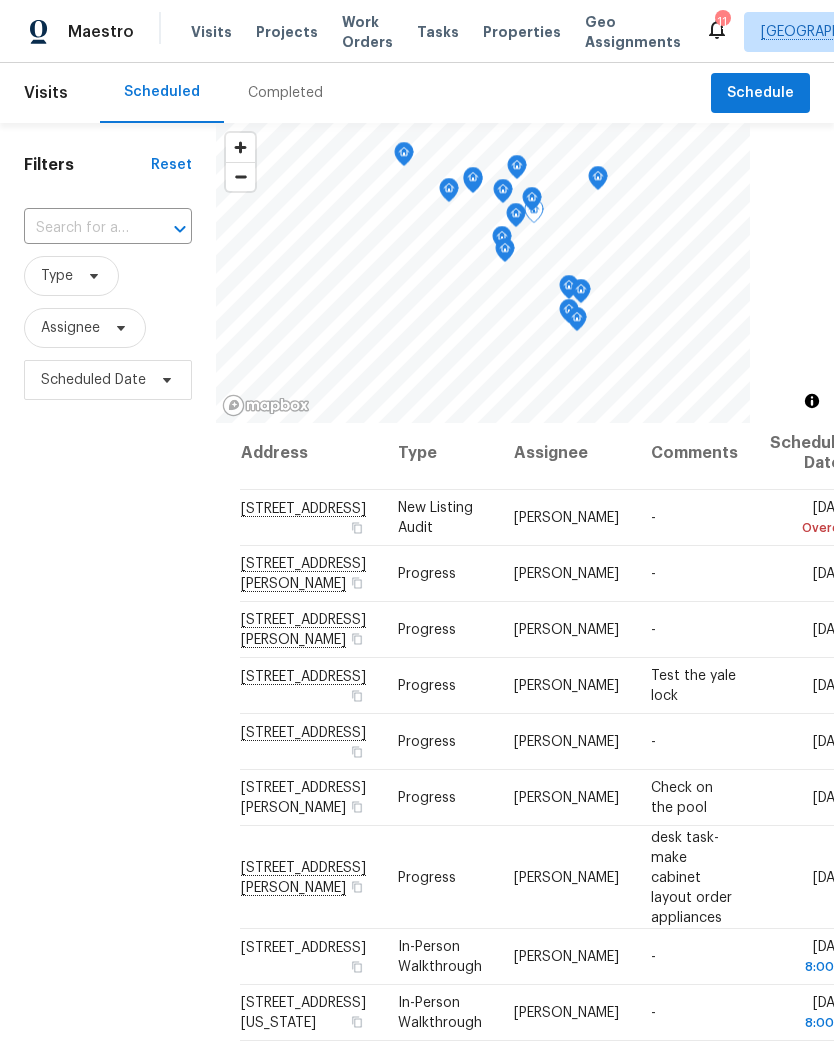 click 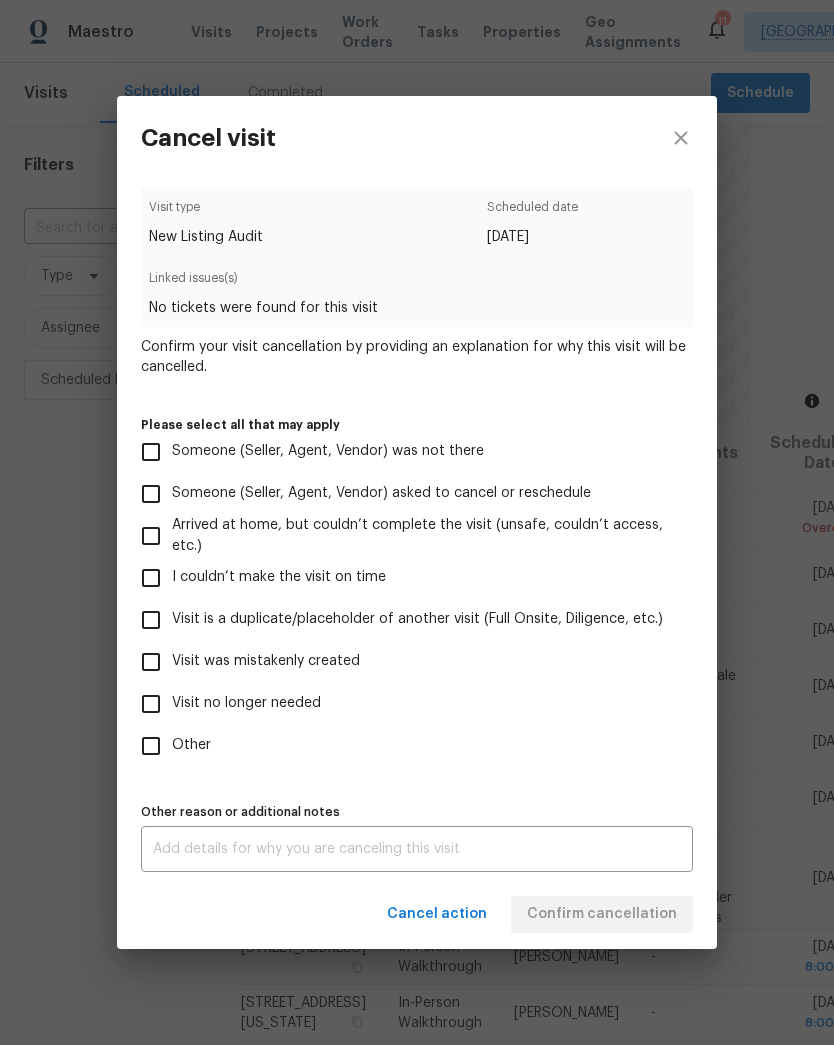 click on "Visit was mistakenly created" at bounding box center [151, 662] 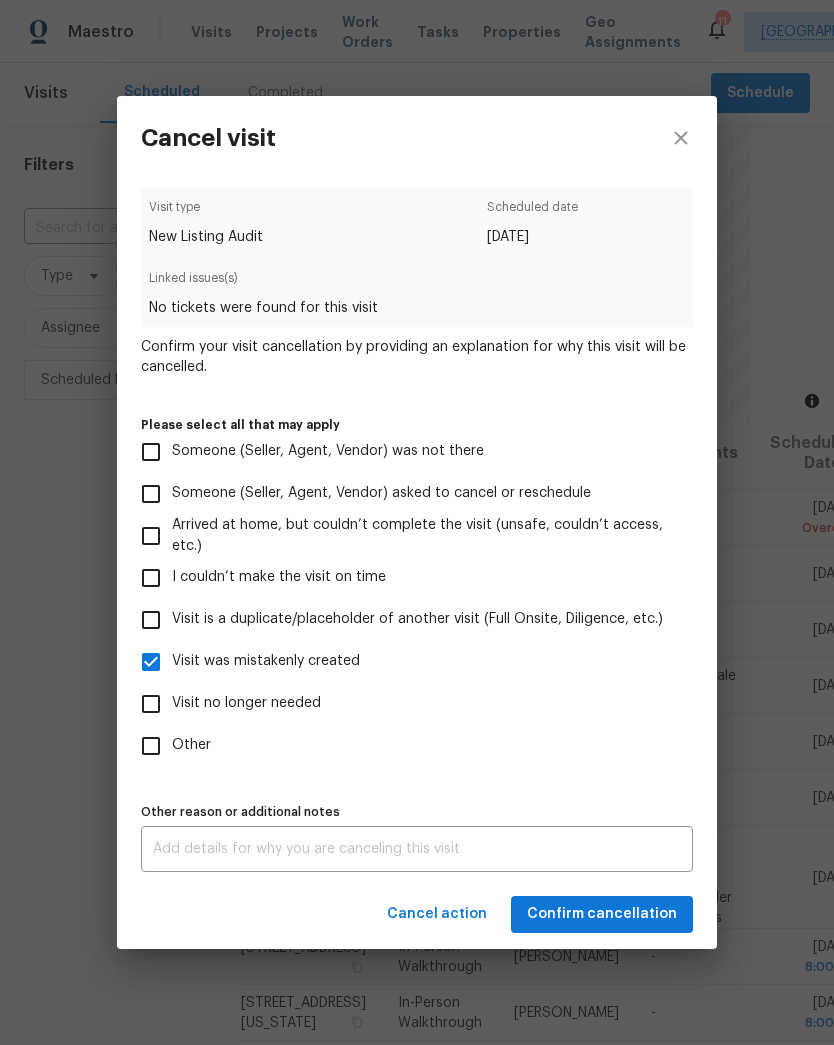 click on "Visit no longer needed" at bounding box center (151, 704) 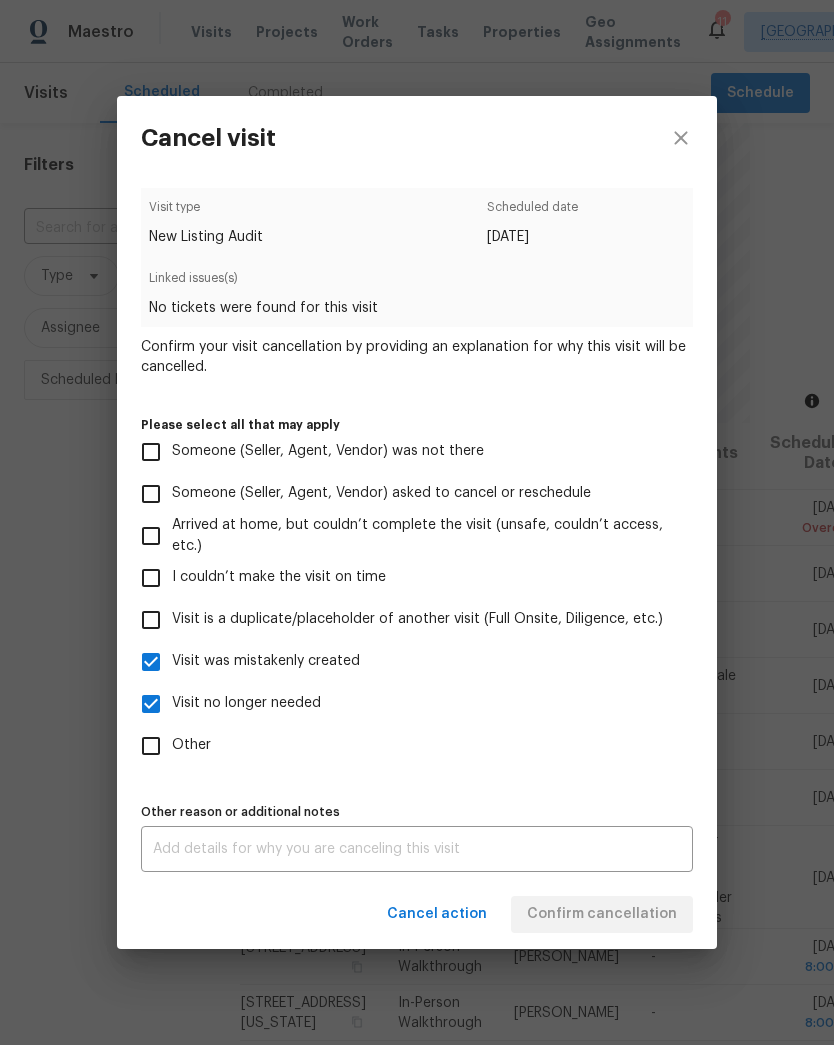 click on "Visit was mistakenly created" at bounding box center (151, 662) 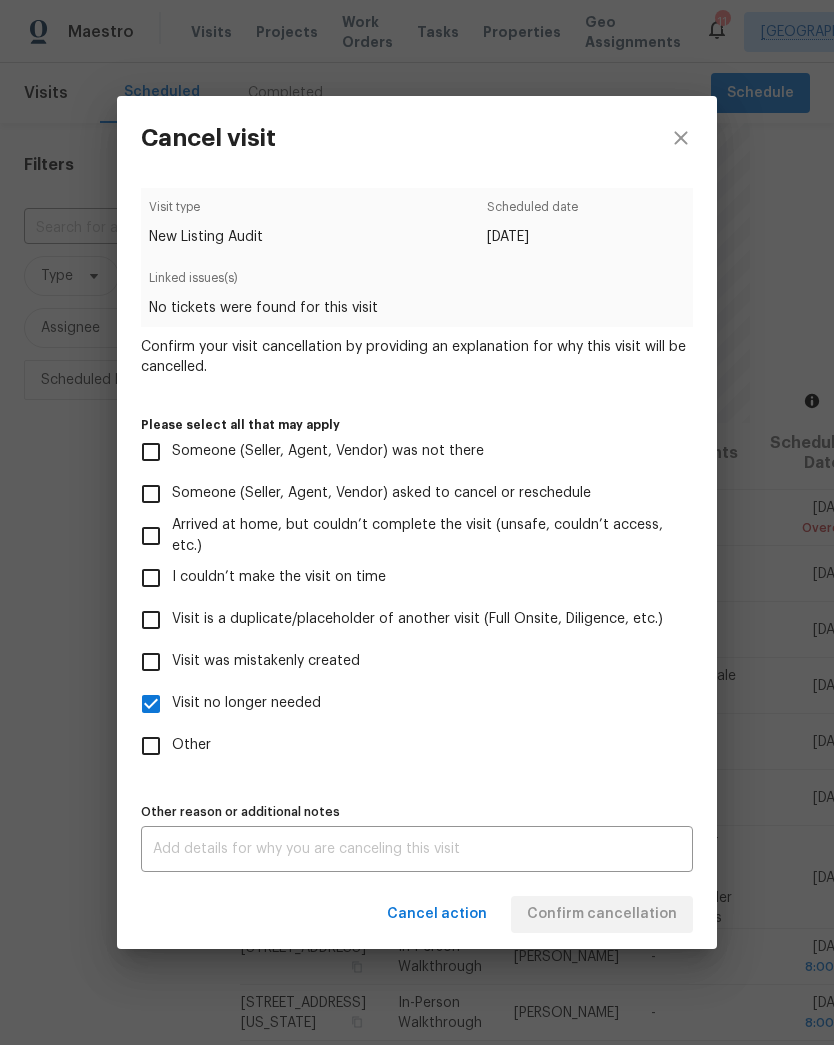 click at bounding box center [417, 849] 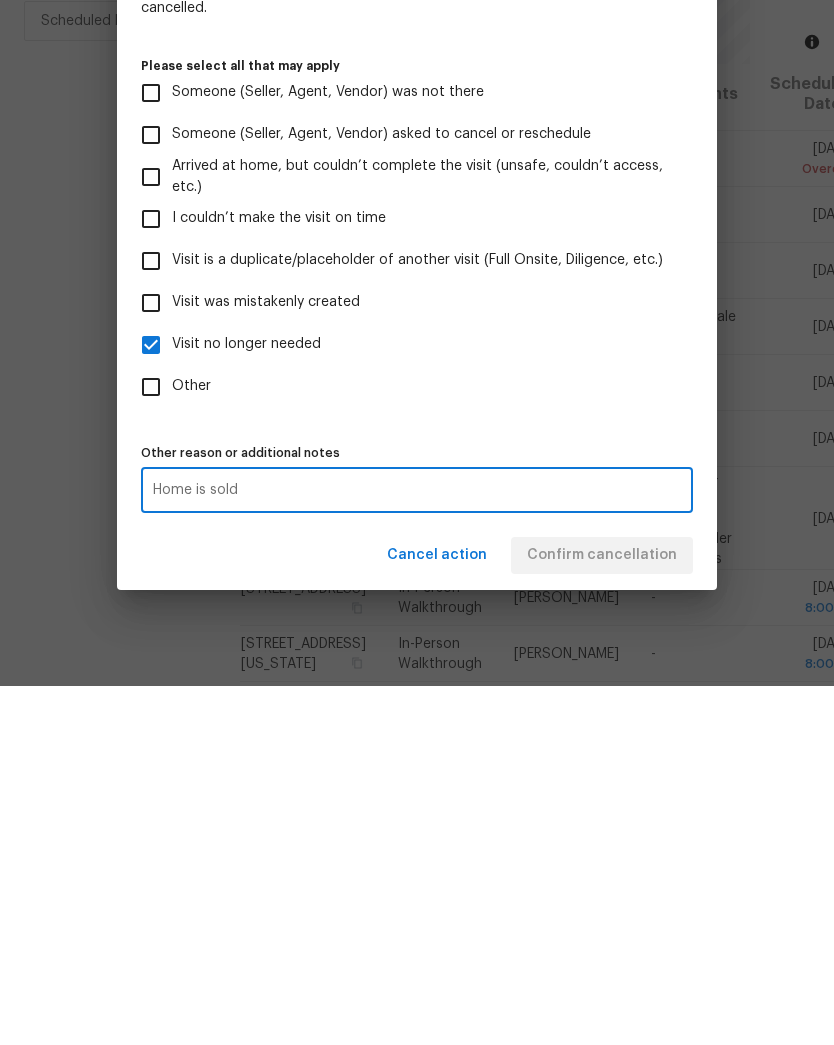 type on "Home is sold" 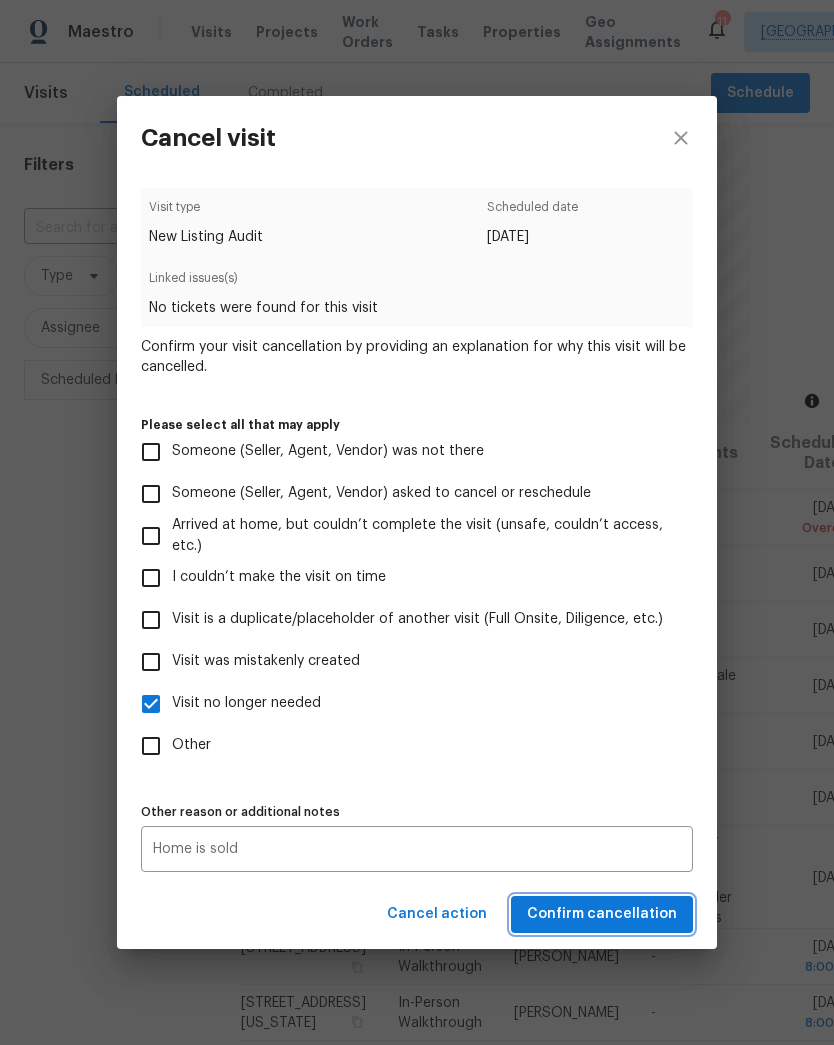 click on "Confirm cancellation" at bounding box center (602, 914) 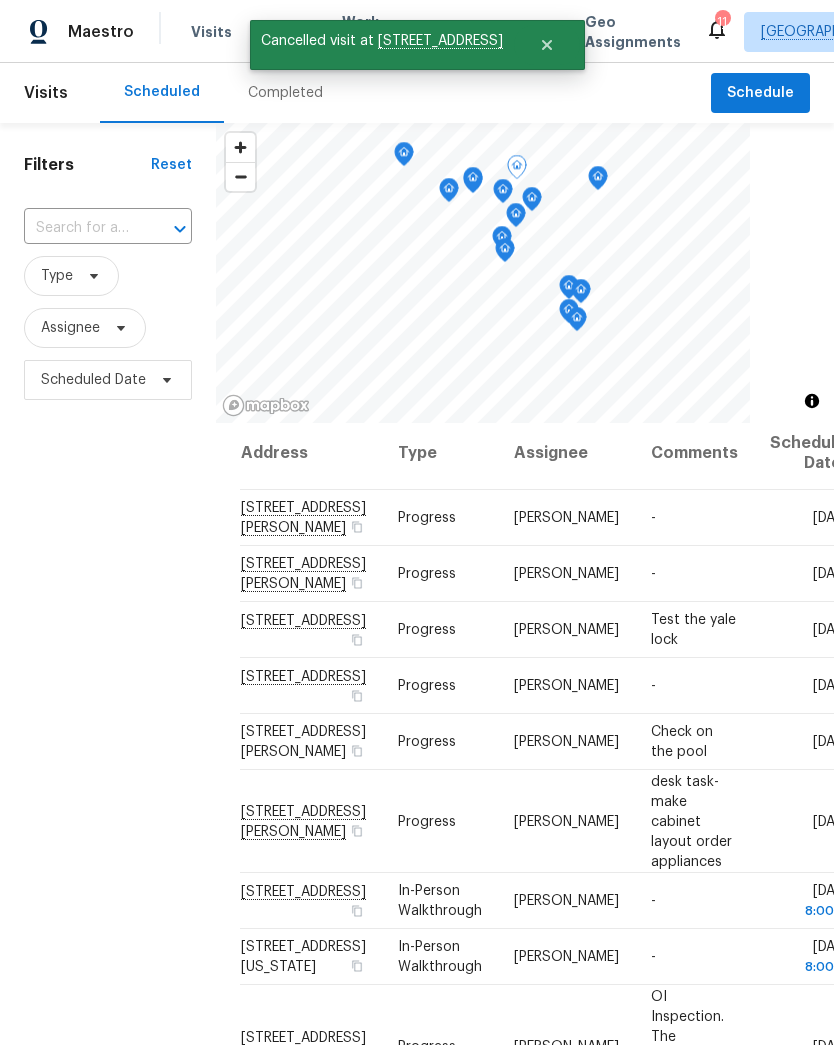 click 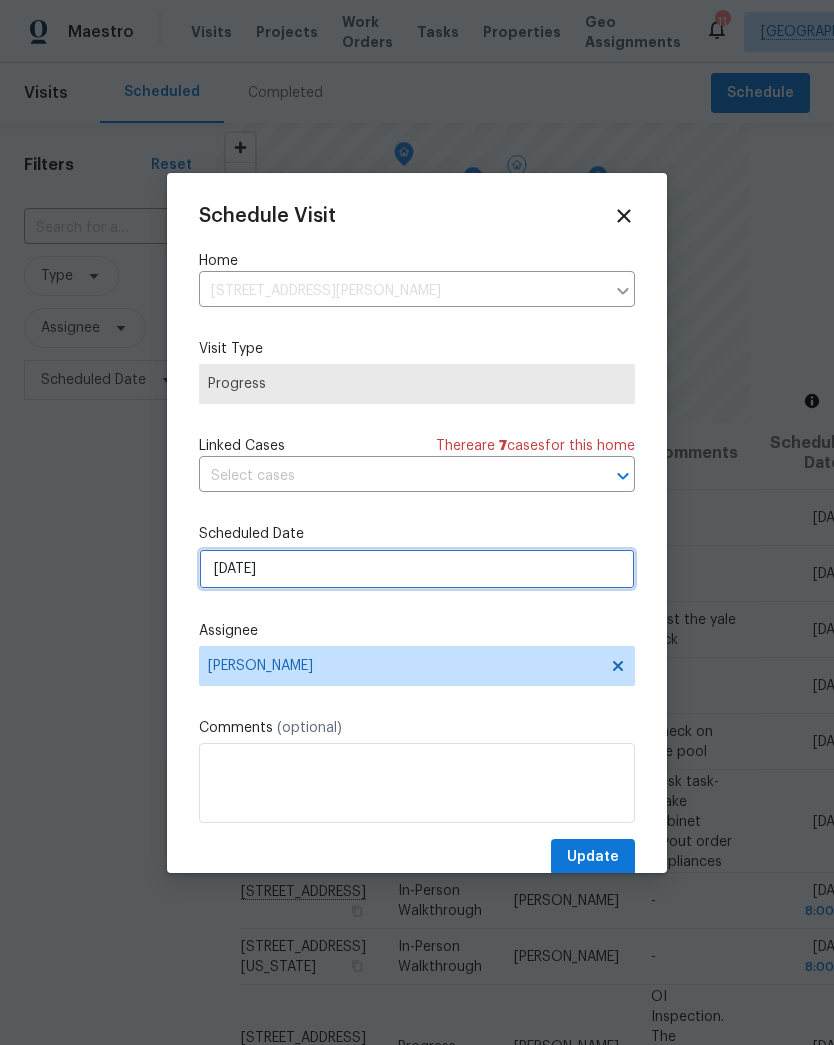 click on "[DATE]" at bounding box center (417, 569) 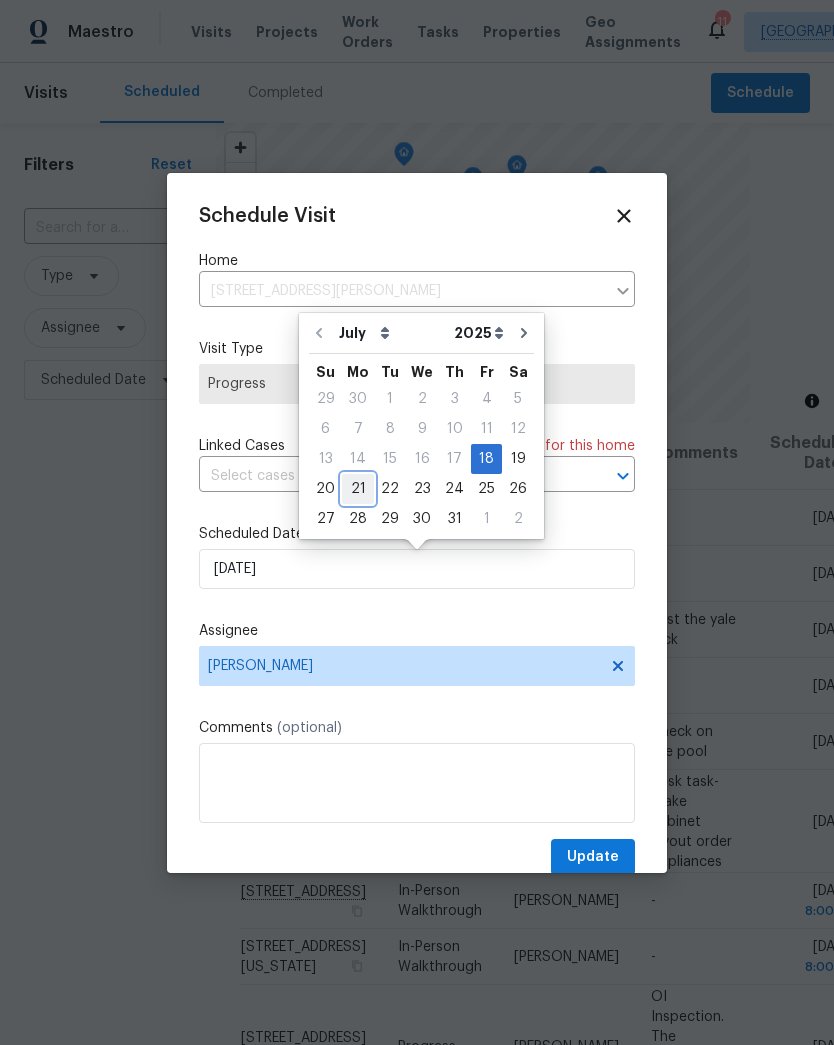 click on "21" at bounding box center [358, 489] 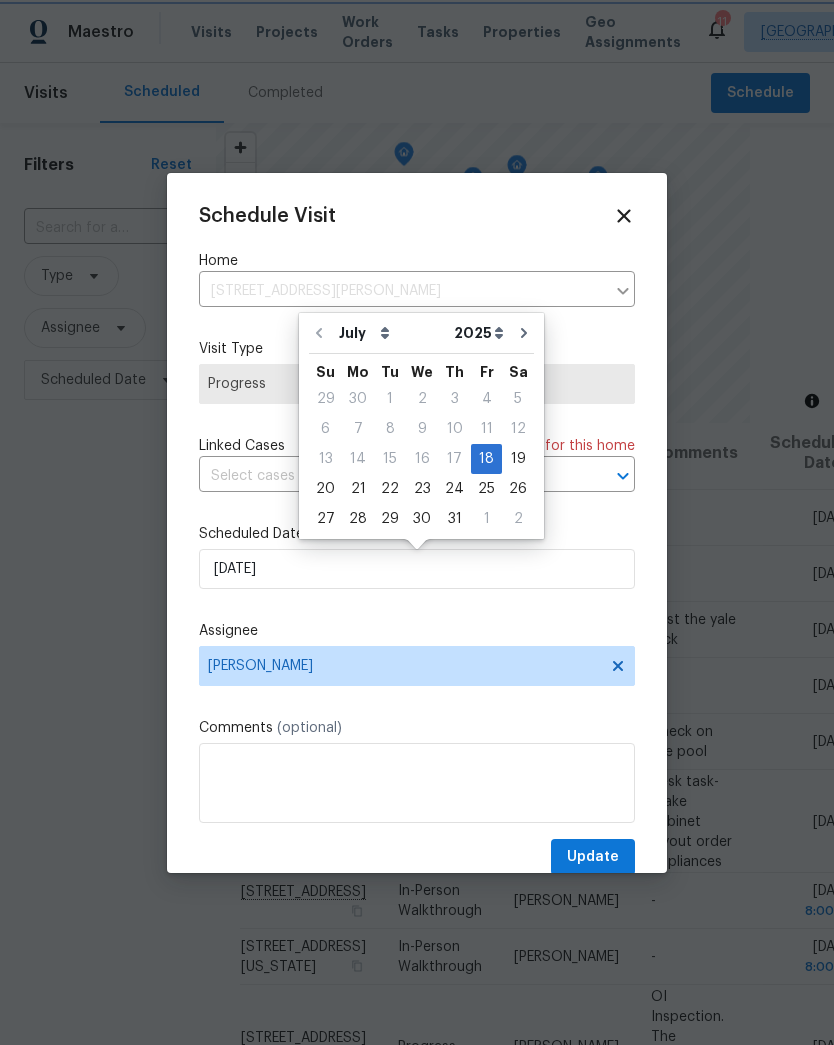 type on "7/21/2025" 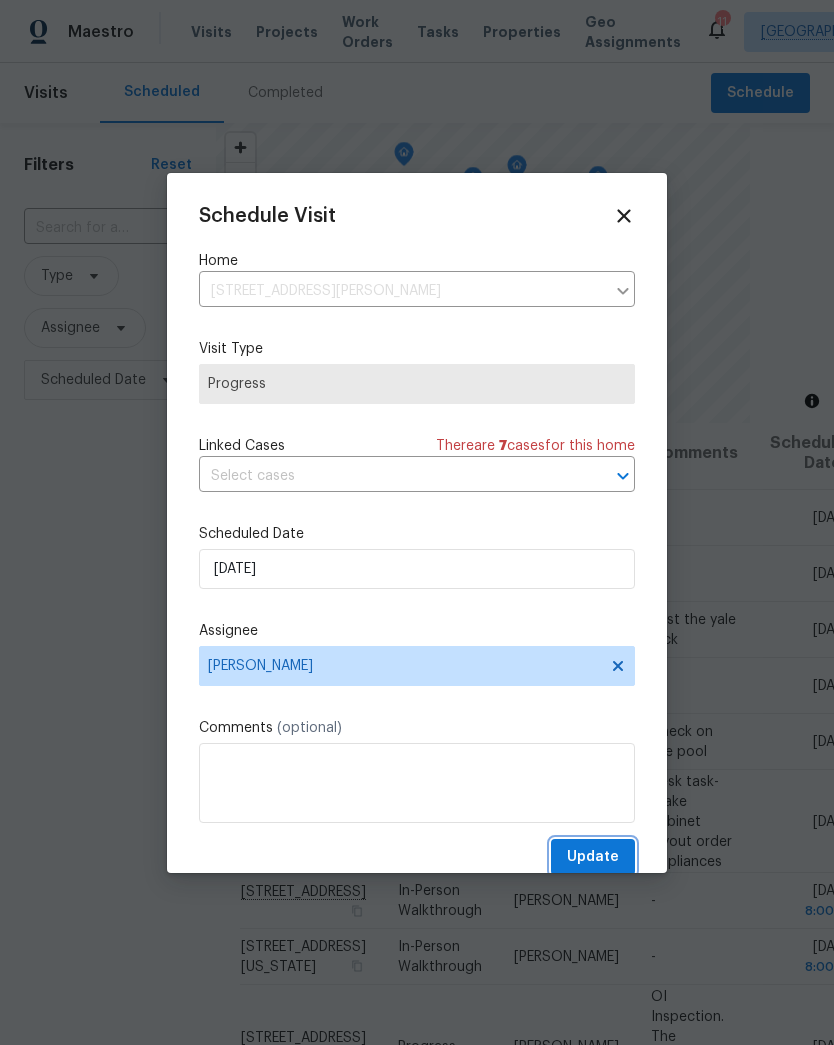 click on "Update" at bounding box center [593, 857] 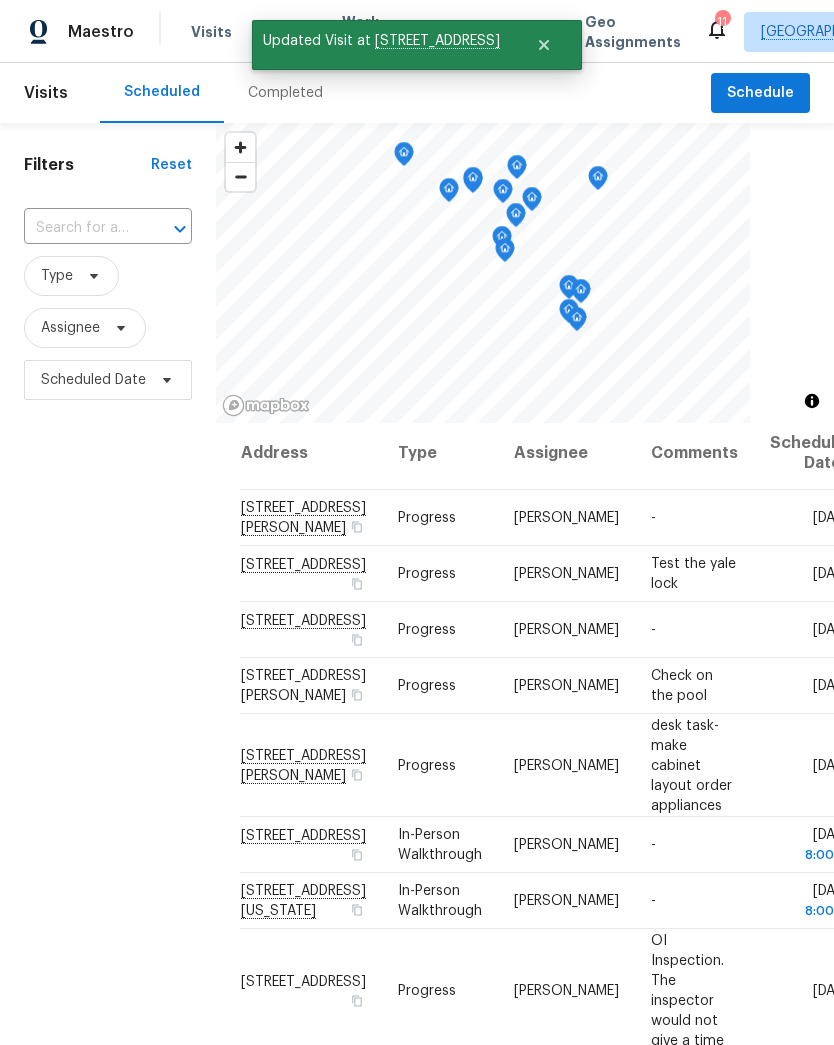 click 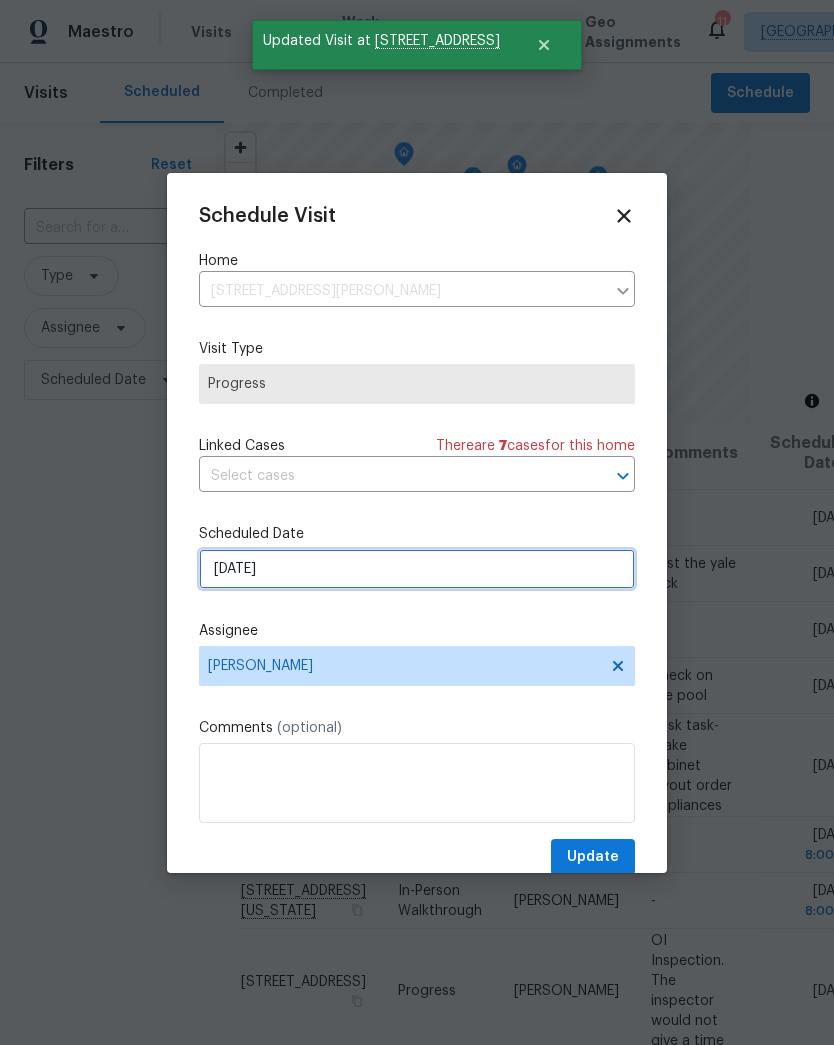 click on "[DATE]" at bounding box center [417, 569] 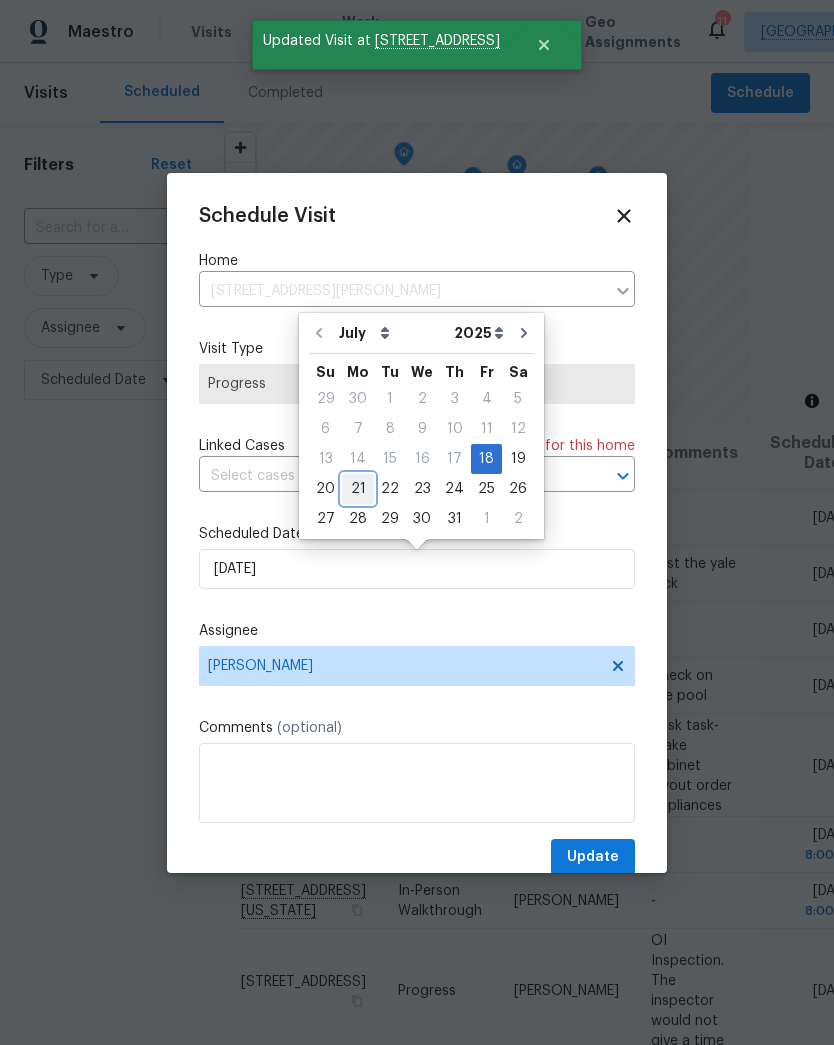 click on "21" at bounding box center (358, 489) 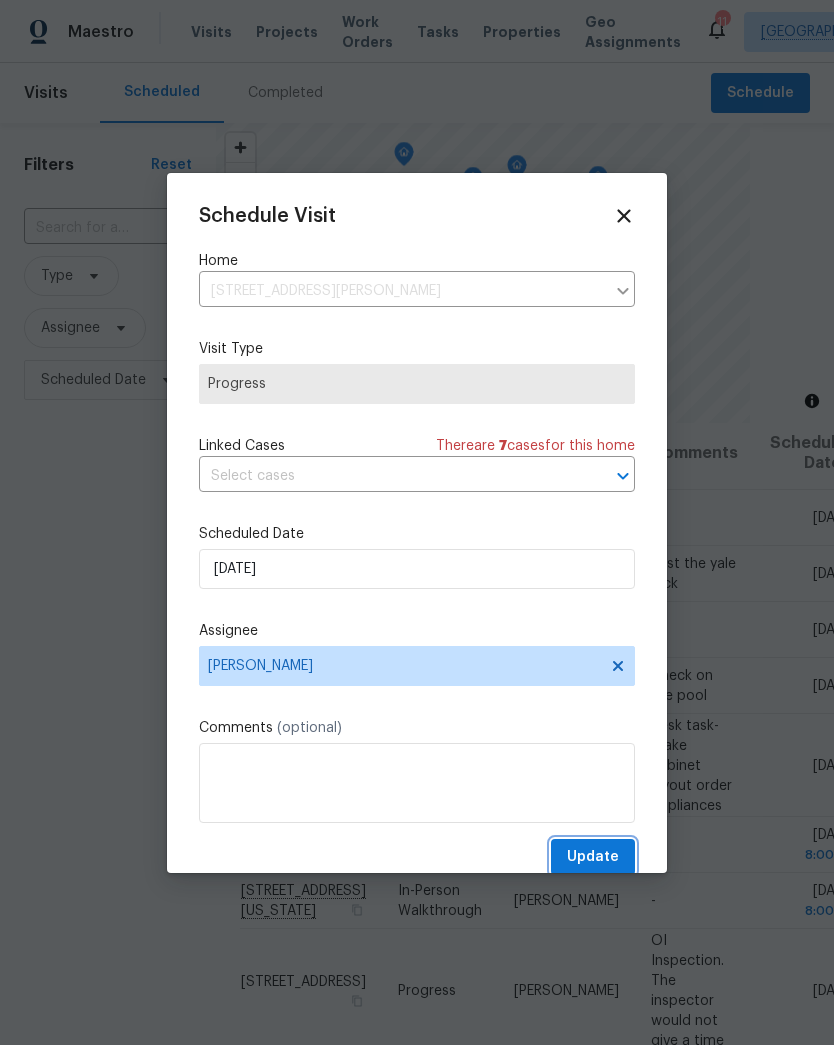 click on "Update" at bounding box center (593, 857) 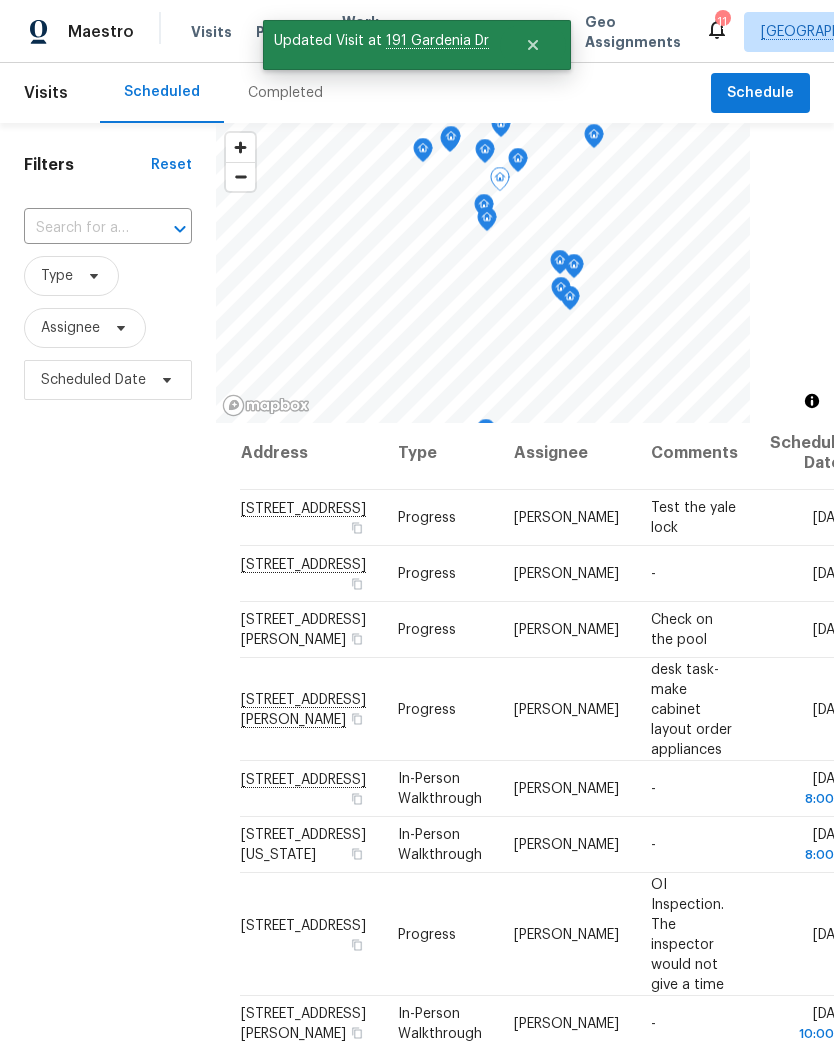 click 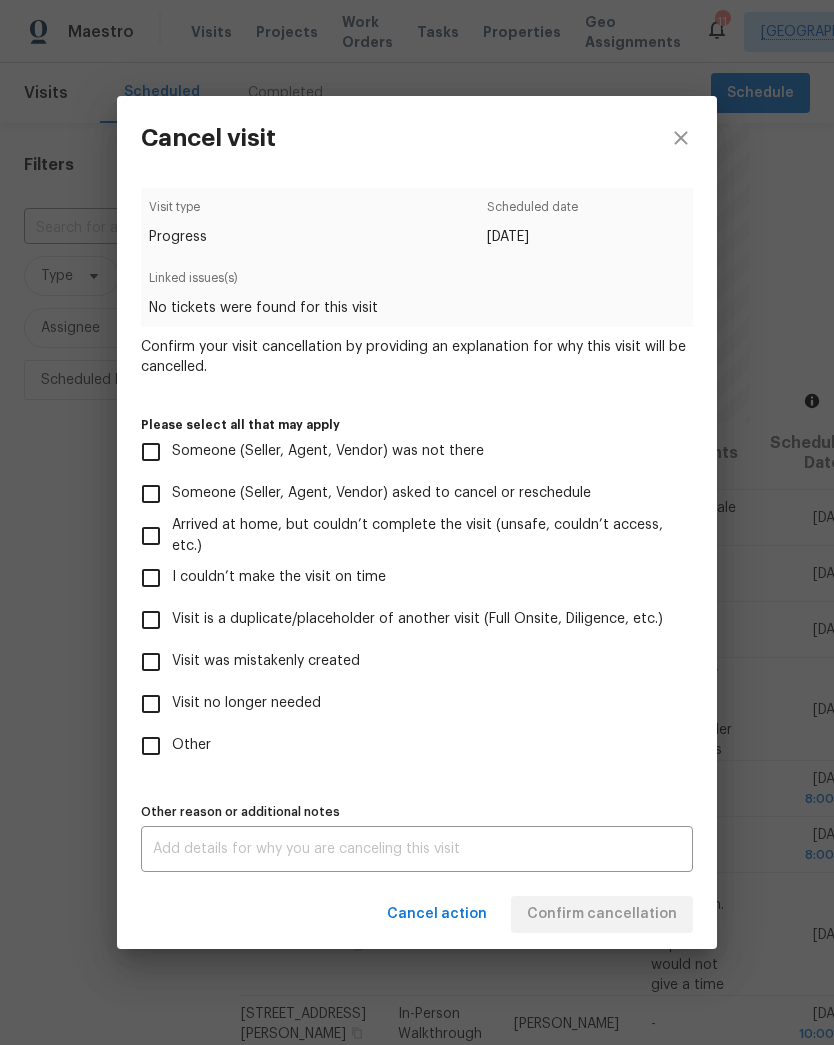 click on "Visit was mistakenly created" at bounding box center [151, 662] 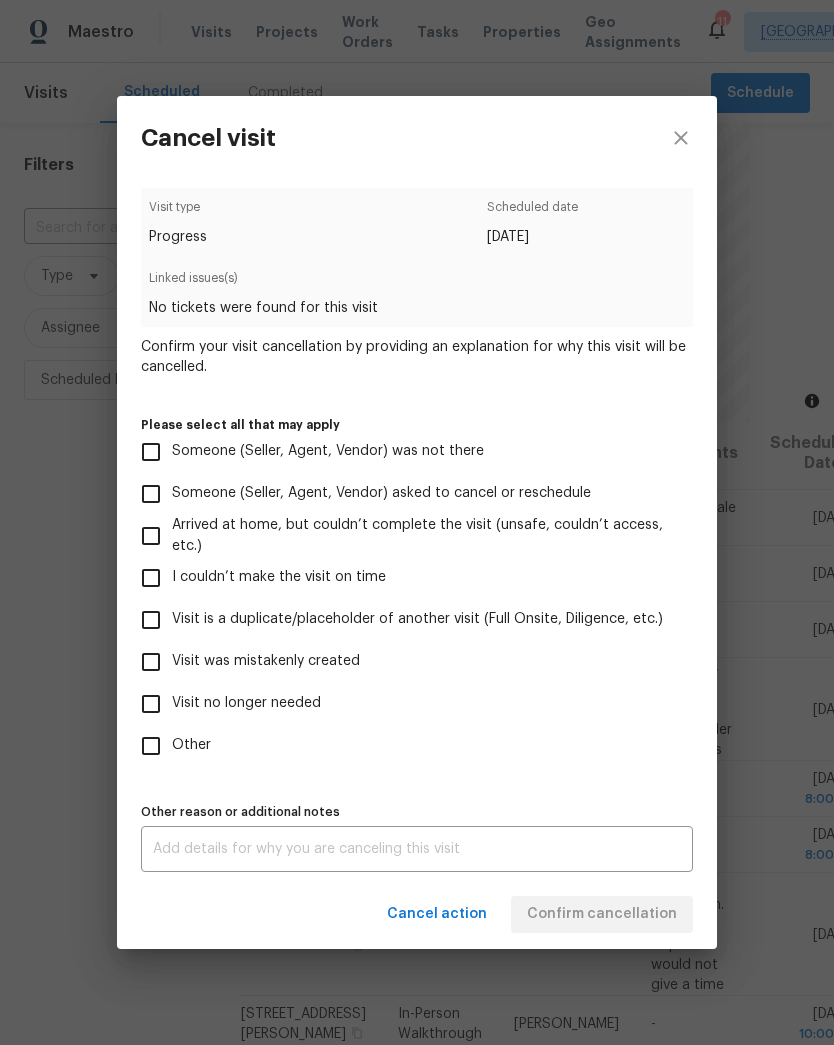 checkbox on "true" 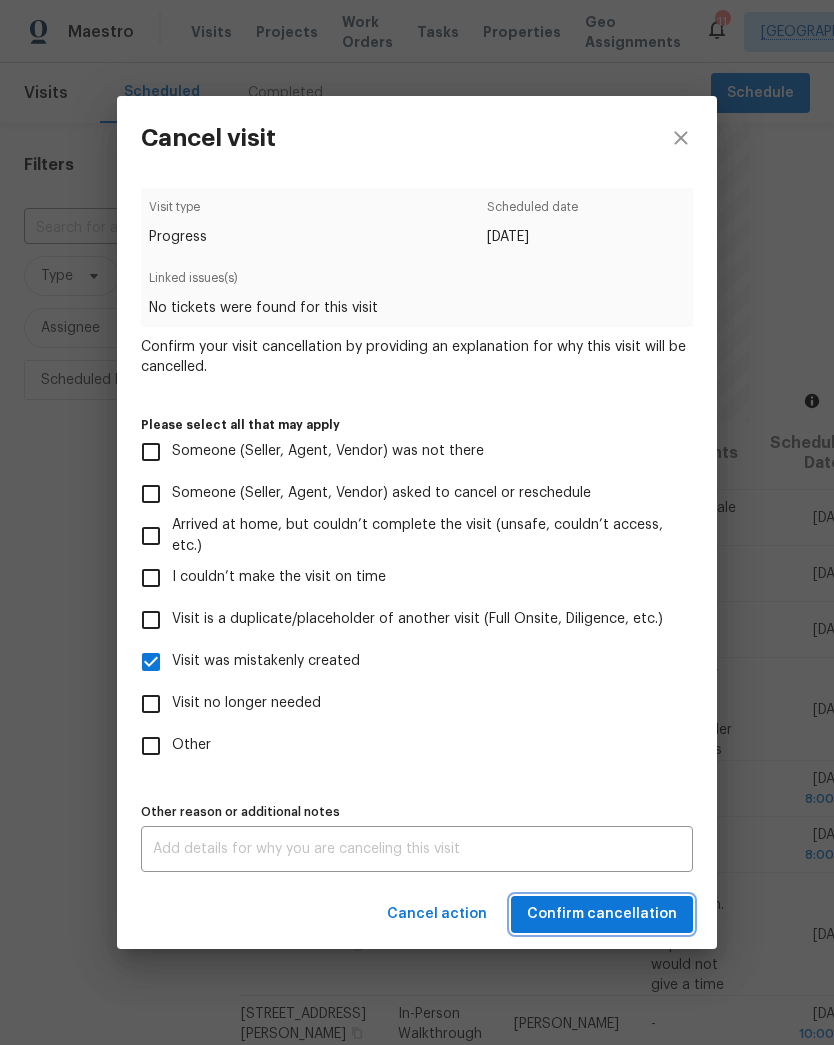 click on "Confirm cancellation" at bounding box center [602, 914] 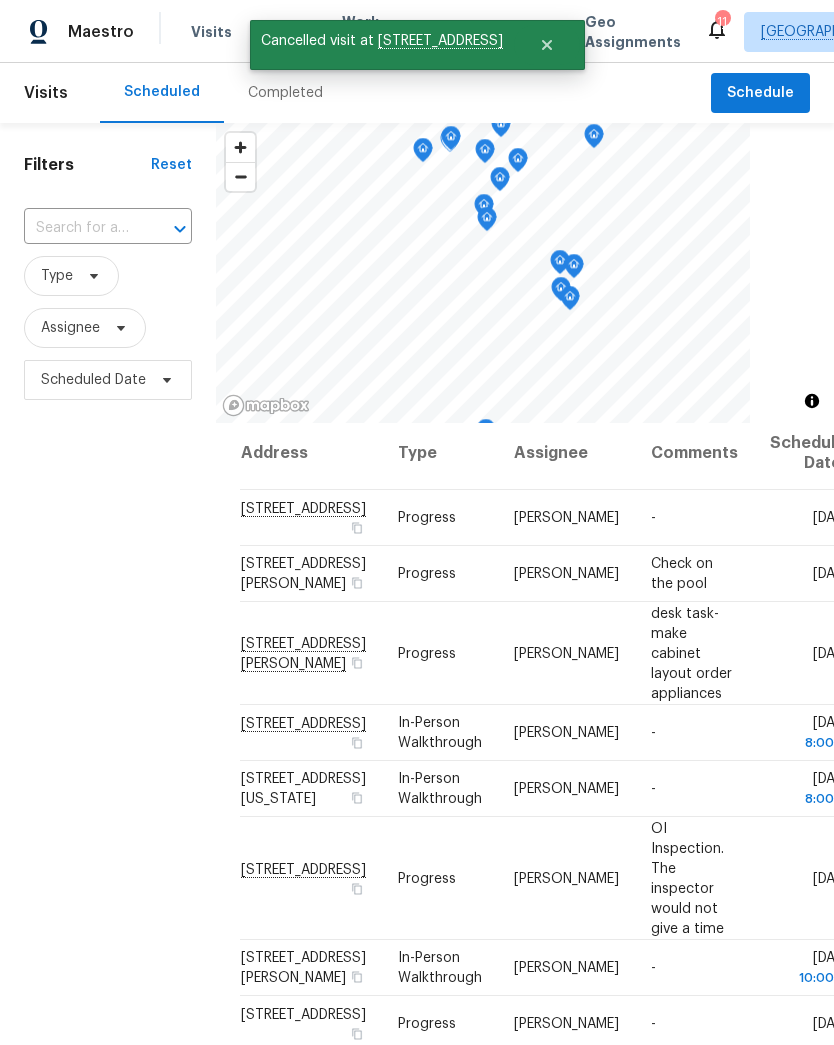 click 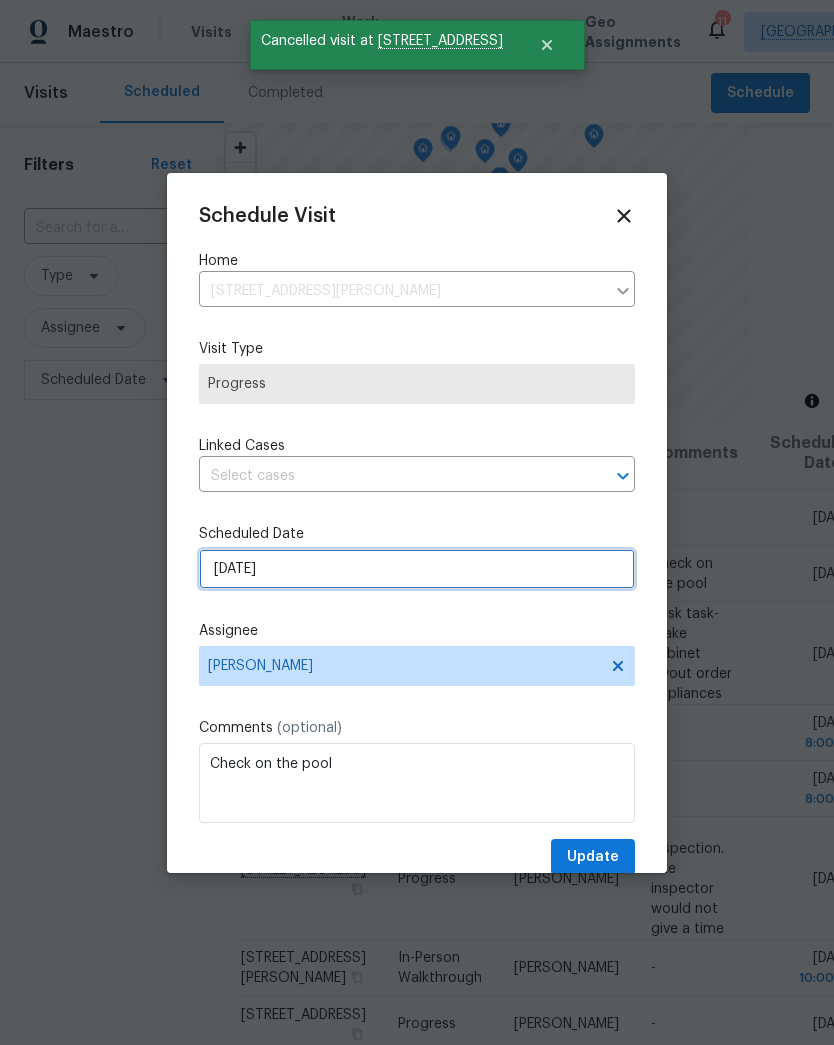click on "[DATE]" at bounding box center [417, 569] 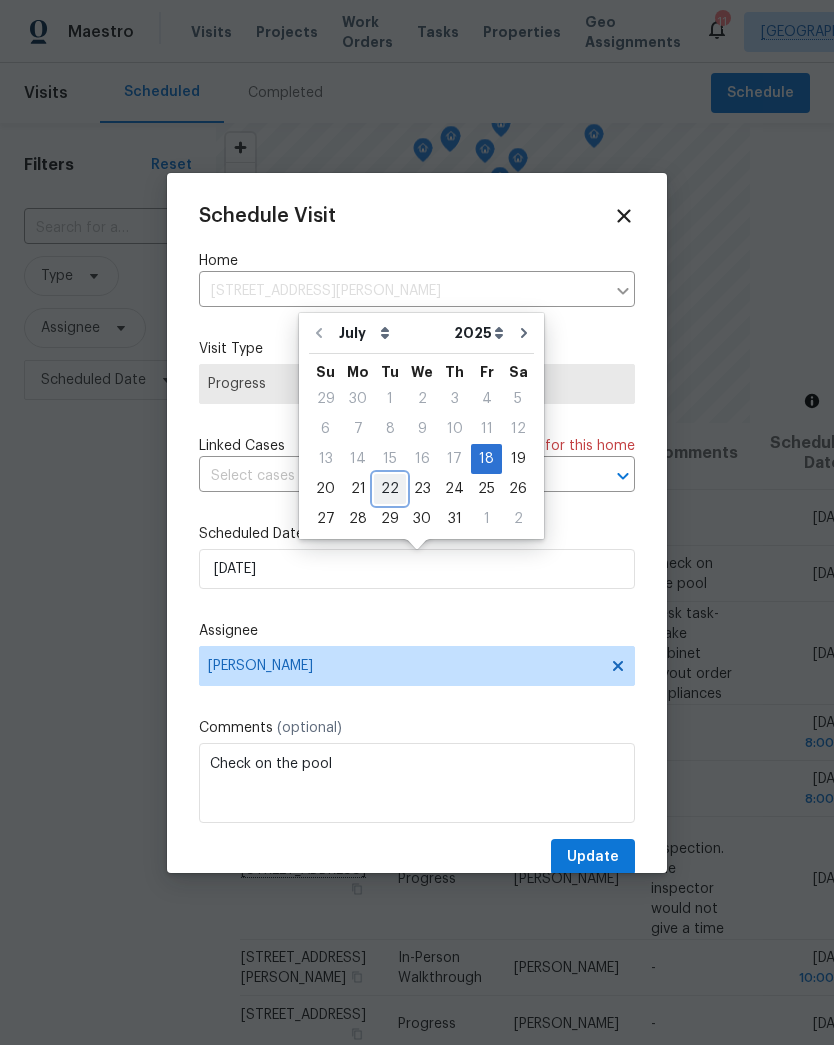 click on "22" at bounding box center [390, 489] 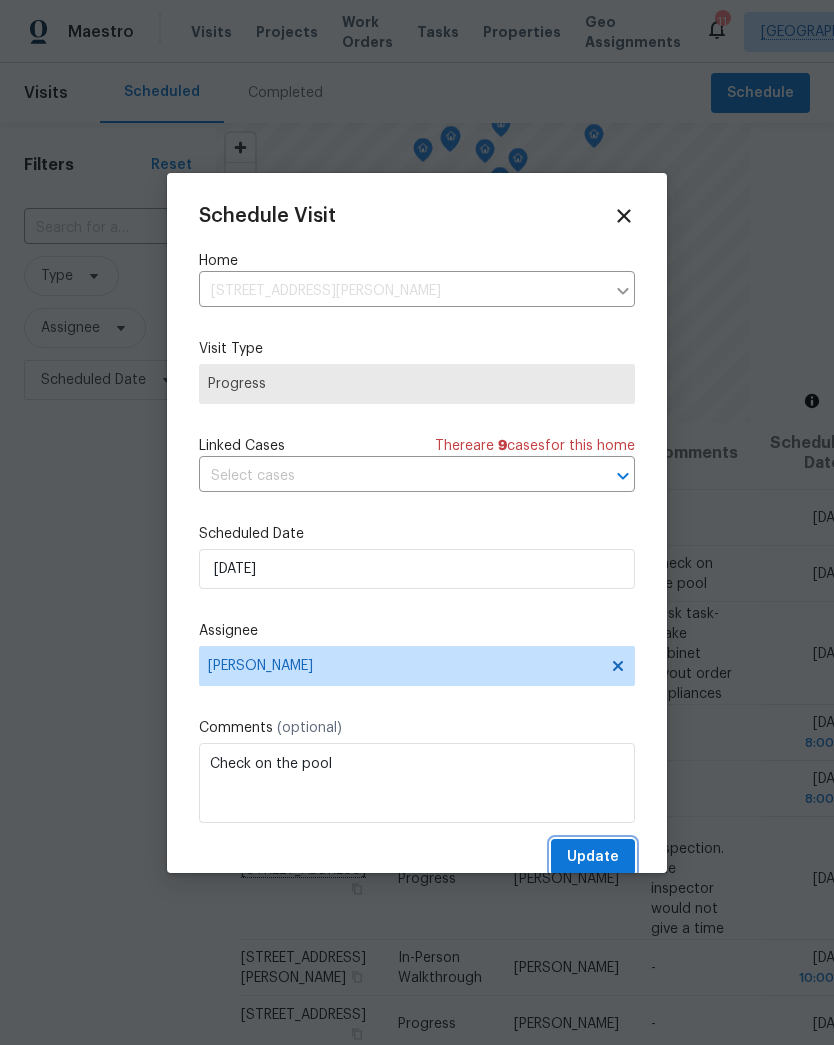 click on "Update" at bounding box center (593, 857) 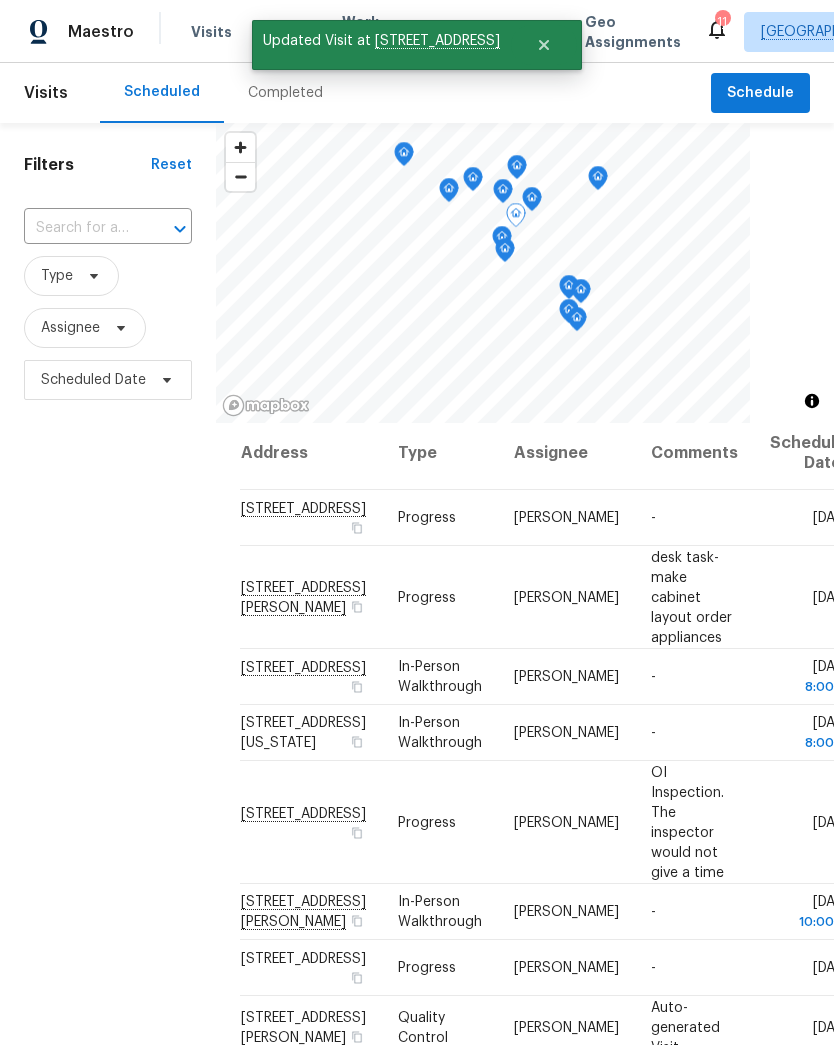 click 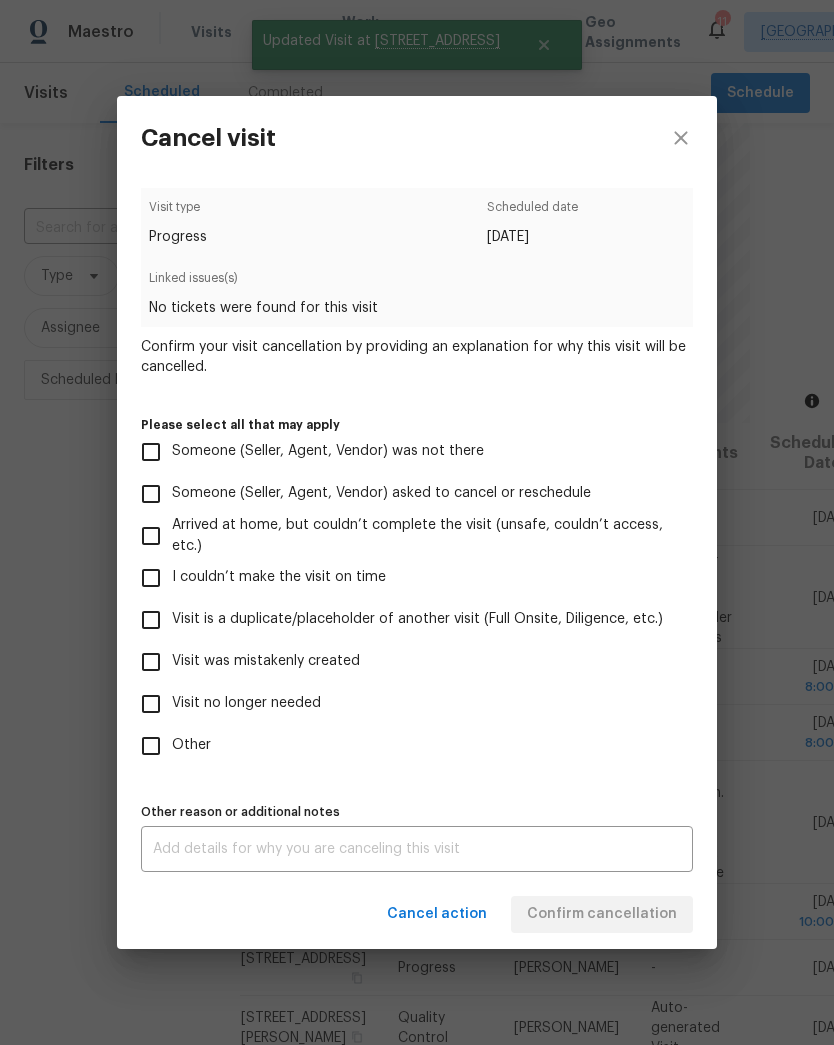 click on "Visit was mistakenly created" at bounding box center [151, 662] 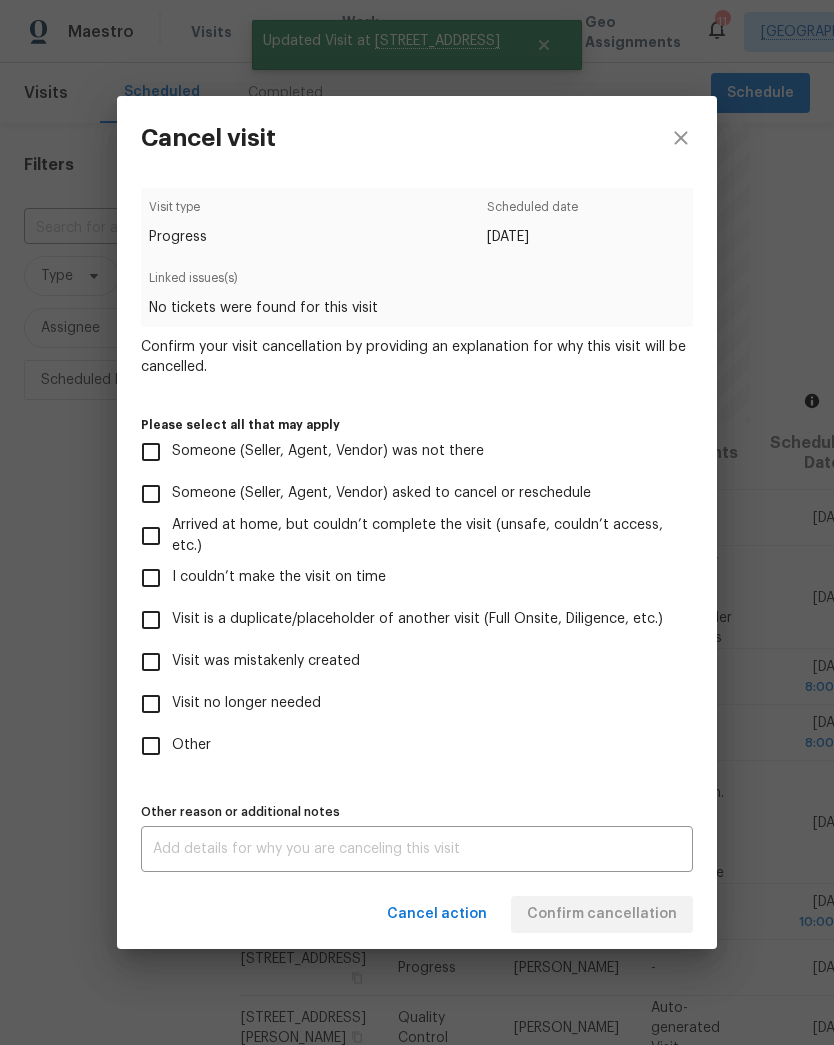 checkbox on "true" 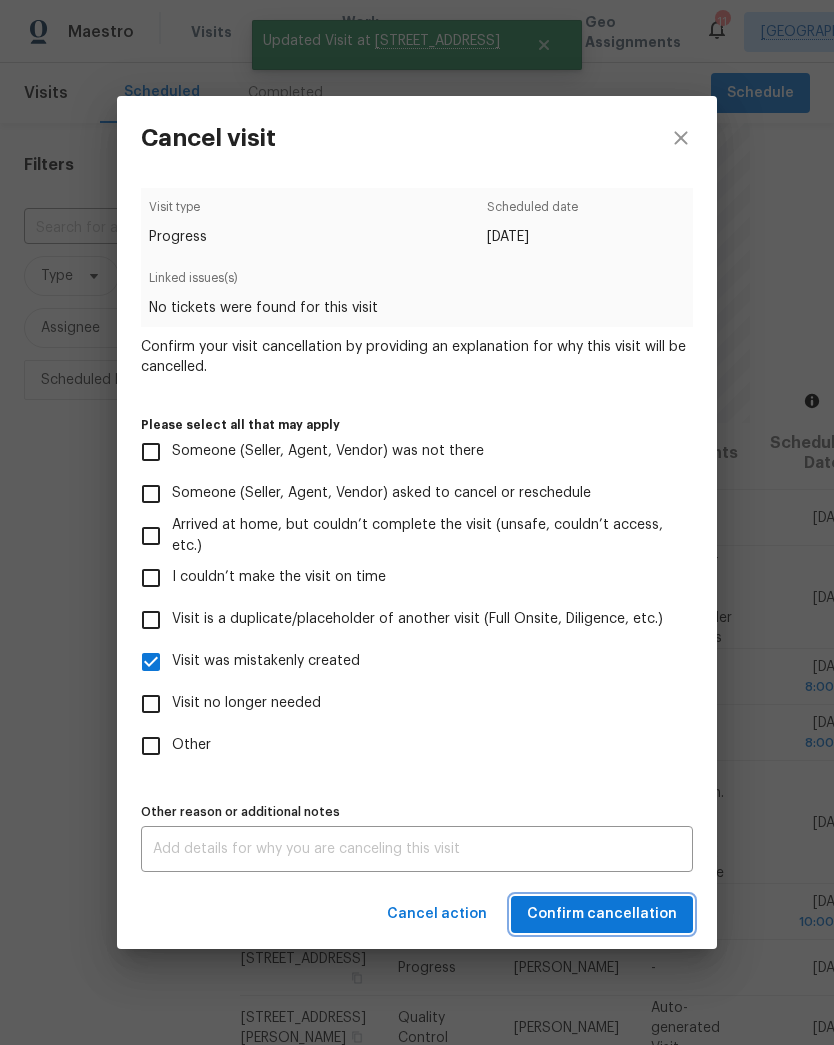 click on "Confirm cancellation" at bounding box center (602, 914) 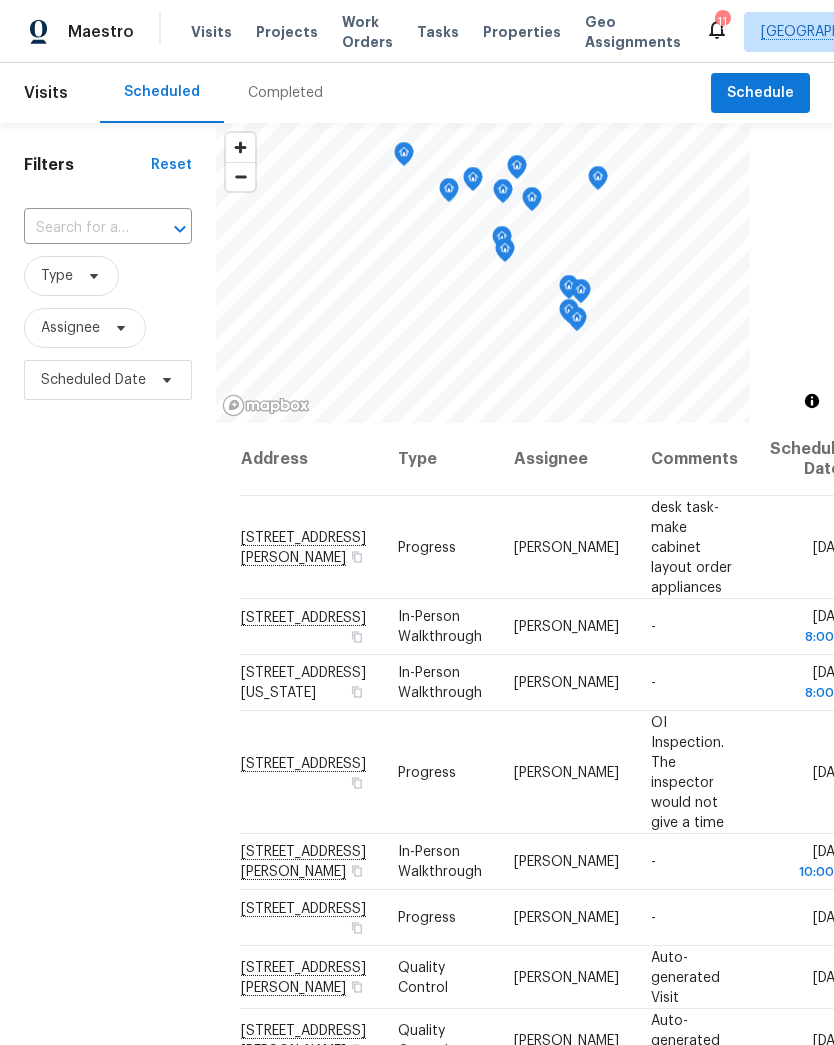 scroll, scrollTop: 0, scrollLeft: 0, axis: both 